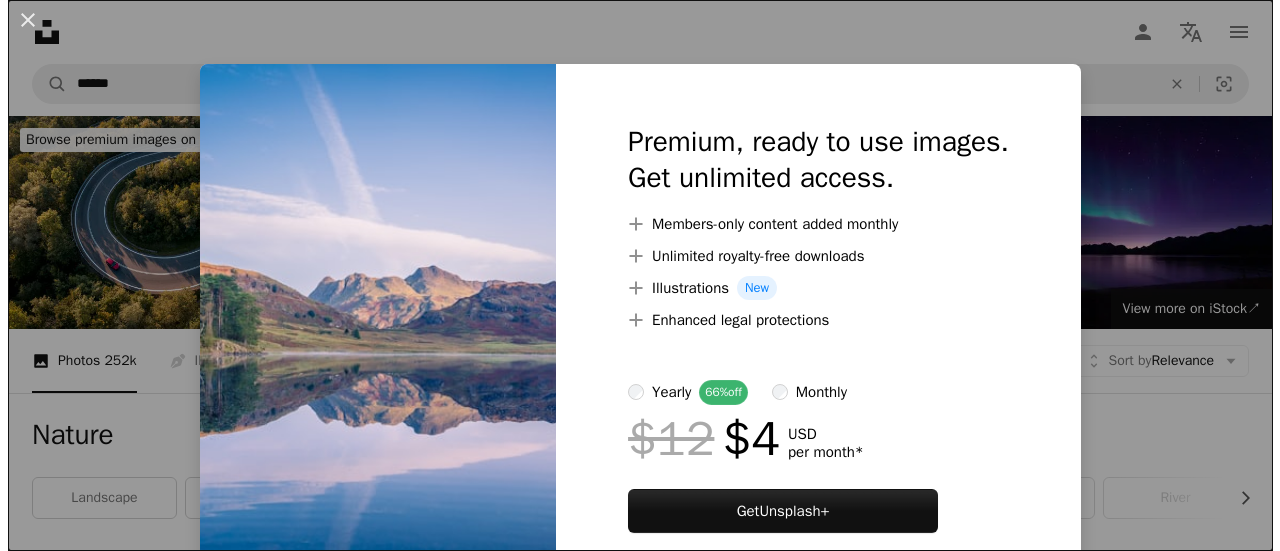 scroll, scrollTop: 3134, scrollLeft: 0, axis: vertical 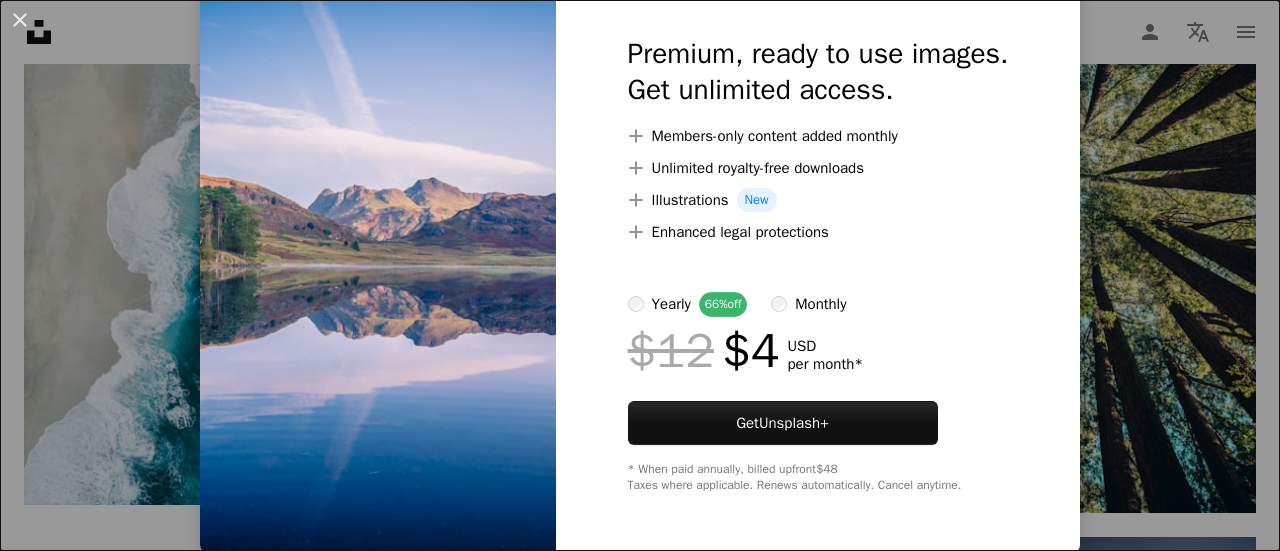 click on "An X shape Premium, ready to use images. Get unlimited access. A plus sign Members-only content added monthly A plus sign Unlimited royalty-free downloads A plus sign Illustrations  New A plus sign Enhanced legal protections yearly 66%  off monthly $12   $4 USD per month * Get  Unsplash+ * When paid annually, billed upfront  $48 Taxes where applicable. Renews automatically. Cancel anytime." at bounding box center (640, 275) 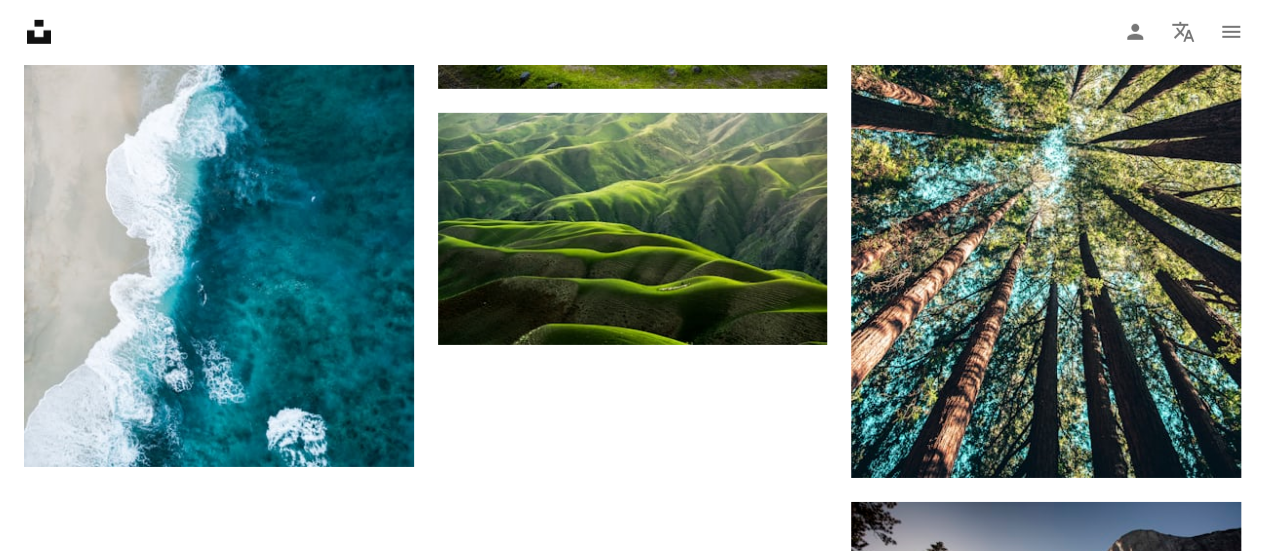 click on "Plus sign for Unsplash+ A heart A plus sign [FIRST] [LAST] For Unsplash+ A lock Download Plus sign for Unsplash+ A heart A plus sign [FIRST] [LAST] For Unsplash+ A lock Download A heart A plus sign [FIRST] [LAST] Available for hire A checkmark inside of a circle Arrow pointing down A heart A plus sign [FIRST] [LAST] Available for hire A checkmark inside of a circle Arrow pointing down Plus sign for Unsplash+ A heart A plus sign [FIRST] [LAST] For Unsplash+ A lock Download A heart A plus sign [FIRST] [LAST] Arrow pointing down A heart A plus sign [FIRST] [LAST] Arrow pointing down A heart A plus sign" at bounding box center [632, -461] 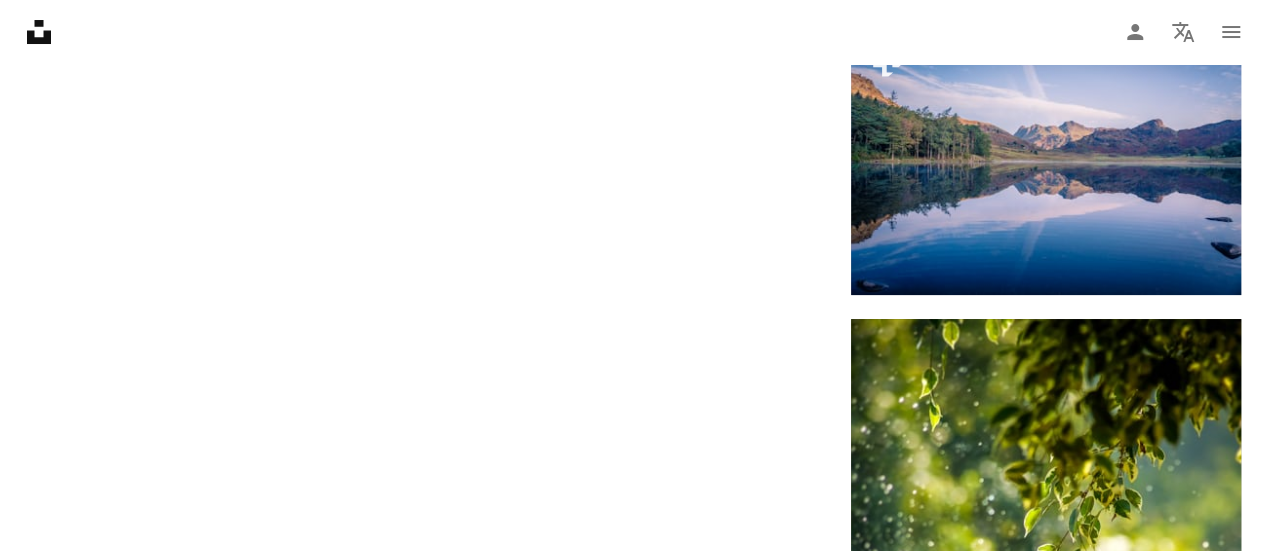 scroll, scrollTop: 3941, scrollLeft: 0, axis: vertical 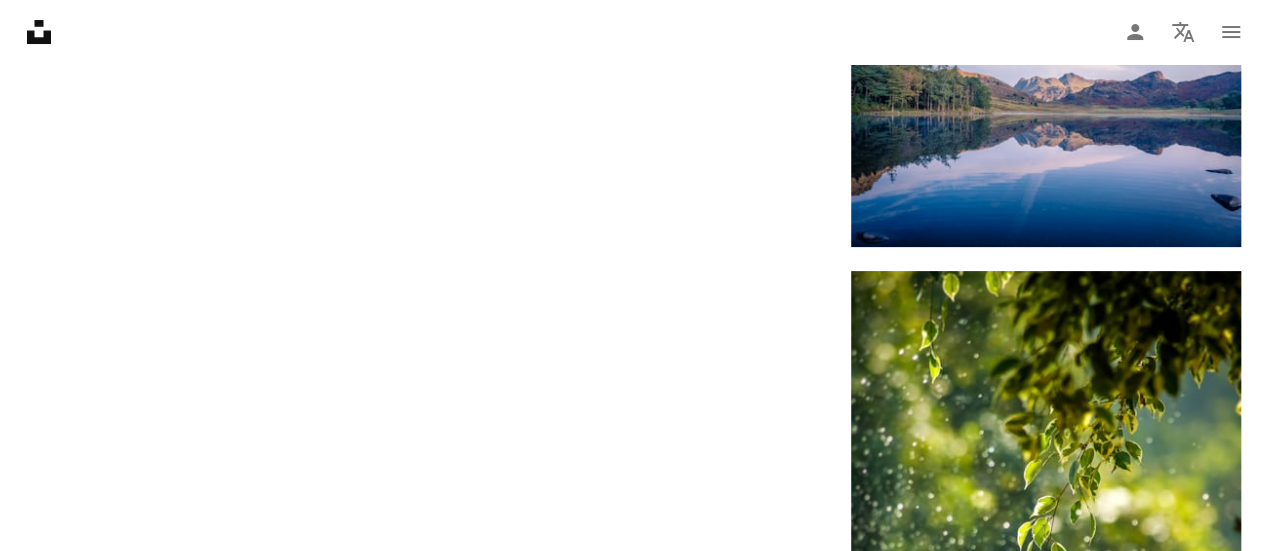 click on "Load more" at bounding box center (632, 935) 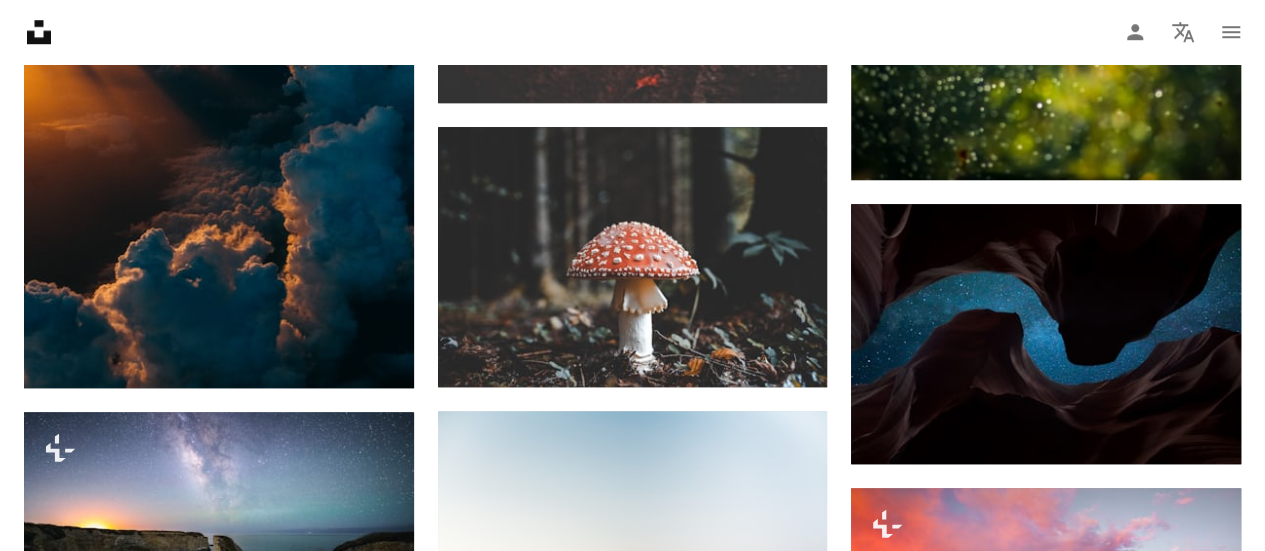 scroll, scrollTop: 4621, scrollLeft: 0, axis: vertical 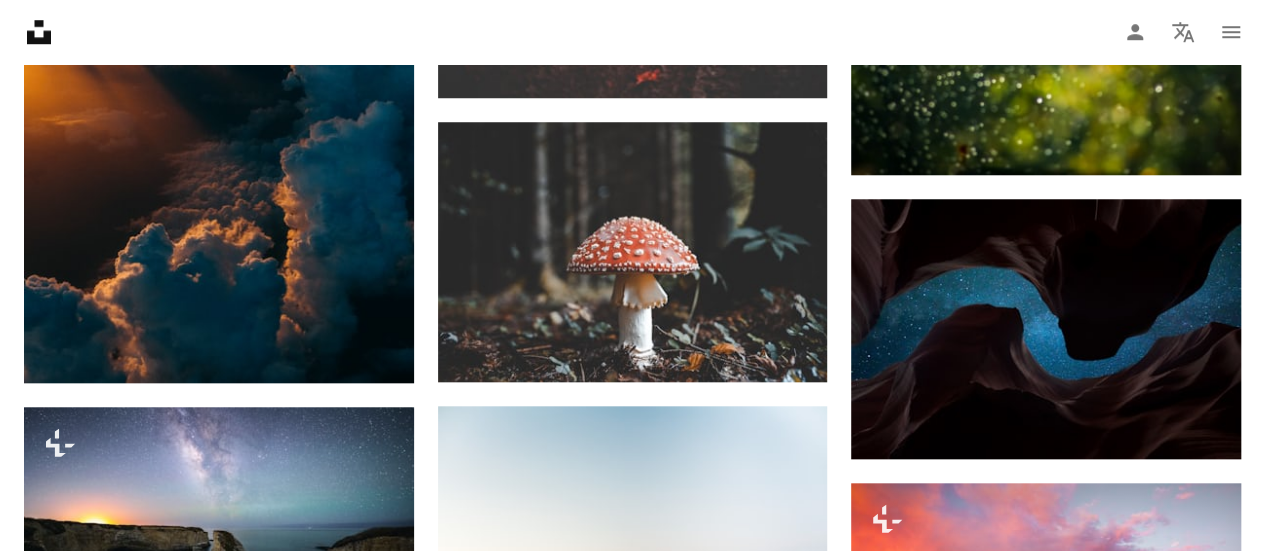 click on "Arrow pointing down" at bounding box center (1201, 1024) 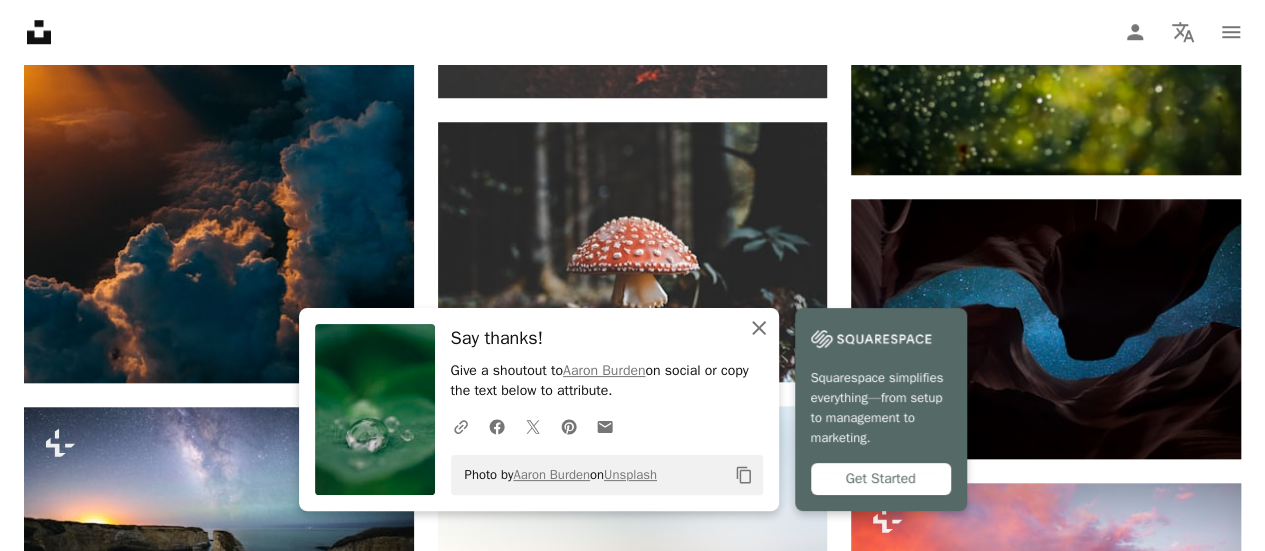 click on "An X shape" 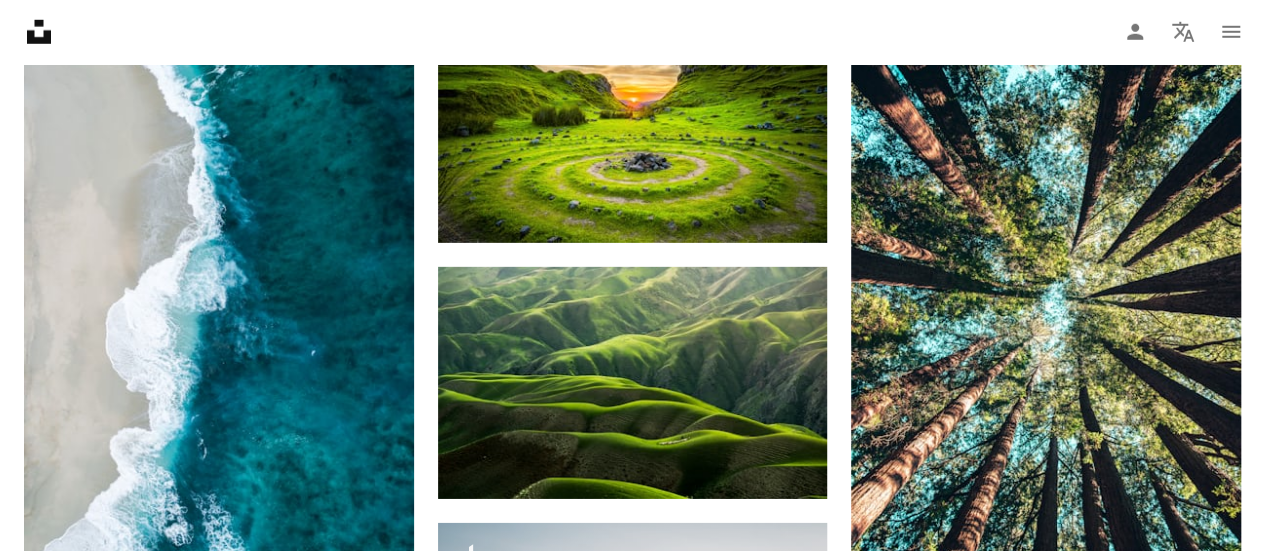 scroll, scrollTop: 0, scrollLeft: 0, axis: both 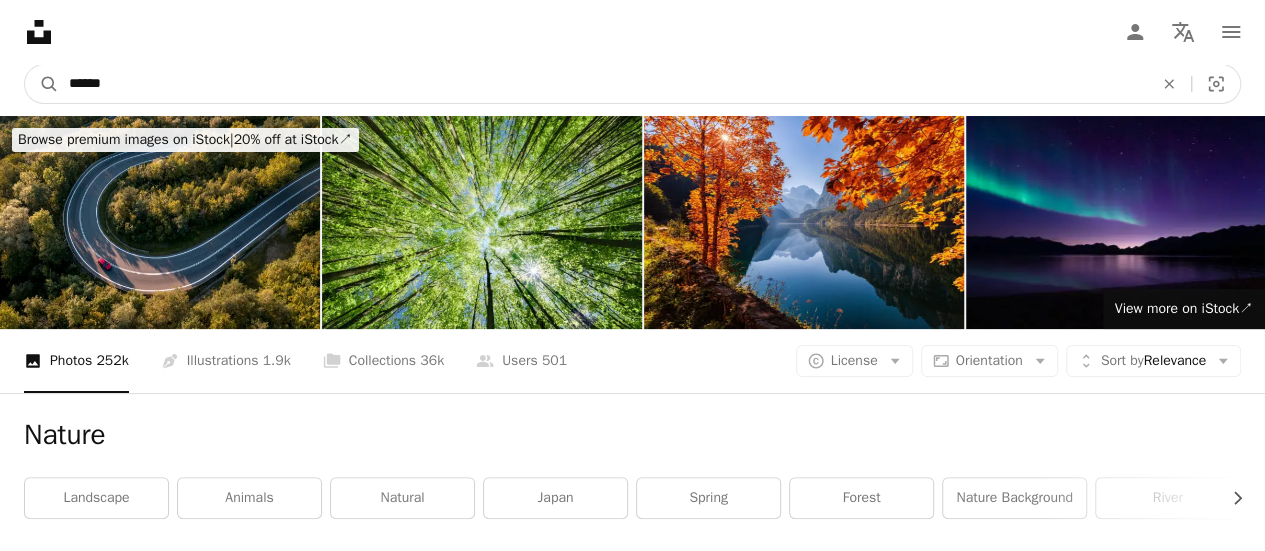 click on "******" at bounding box center (603, 84) 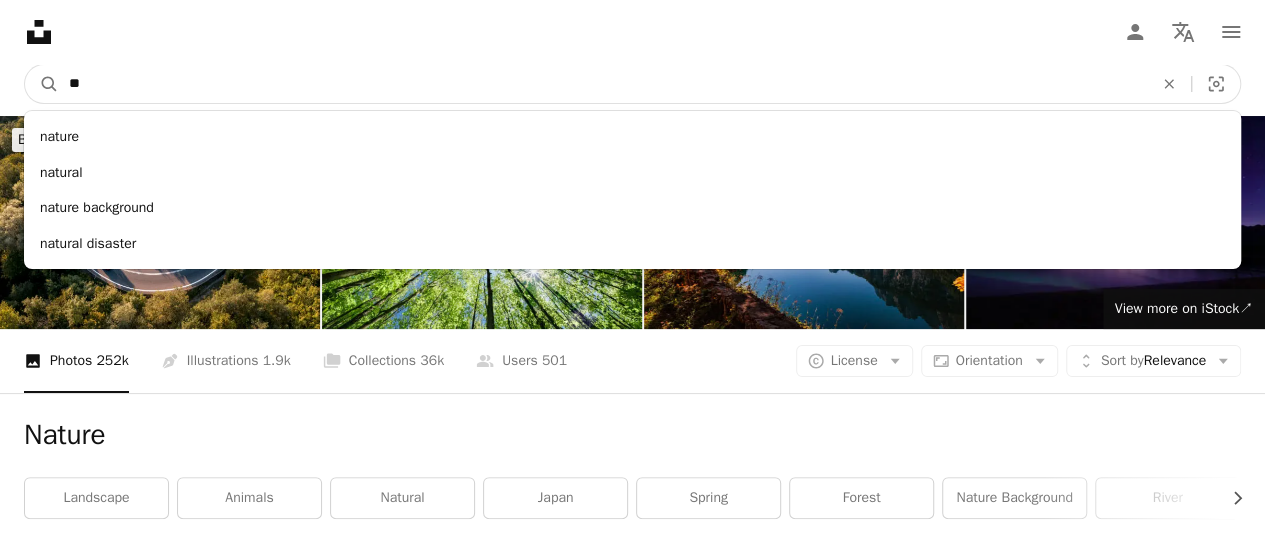 type on "*" 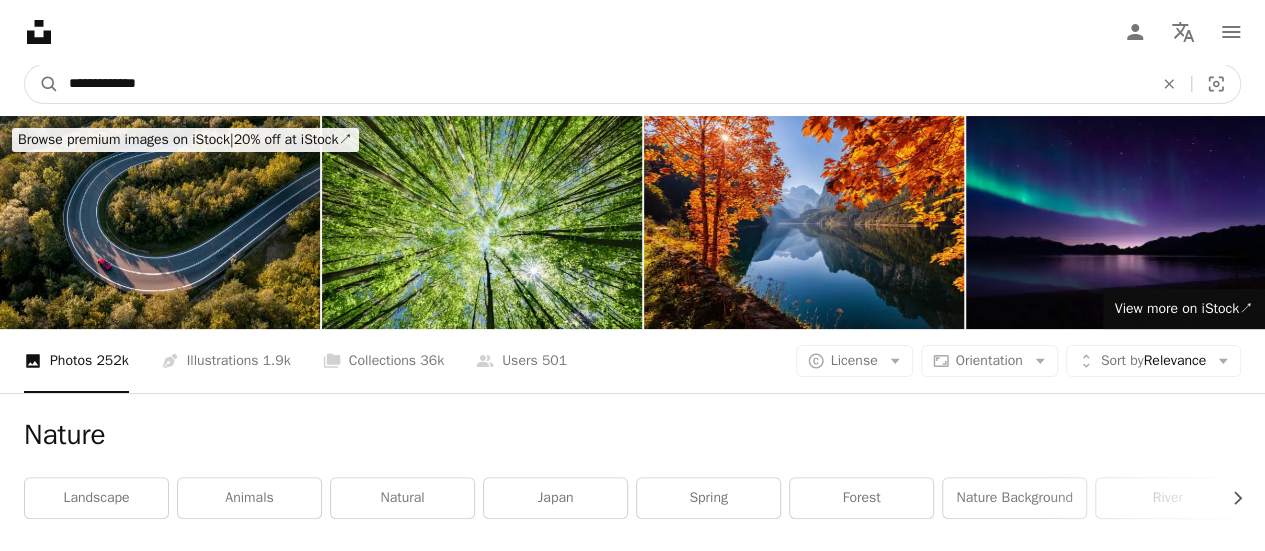 type on "**********" 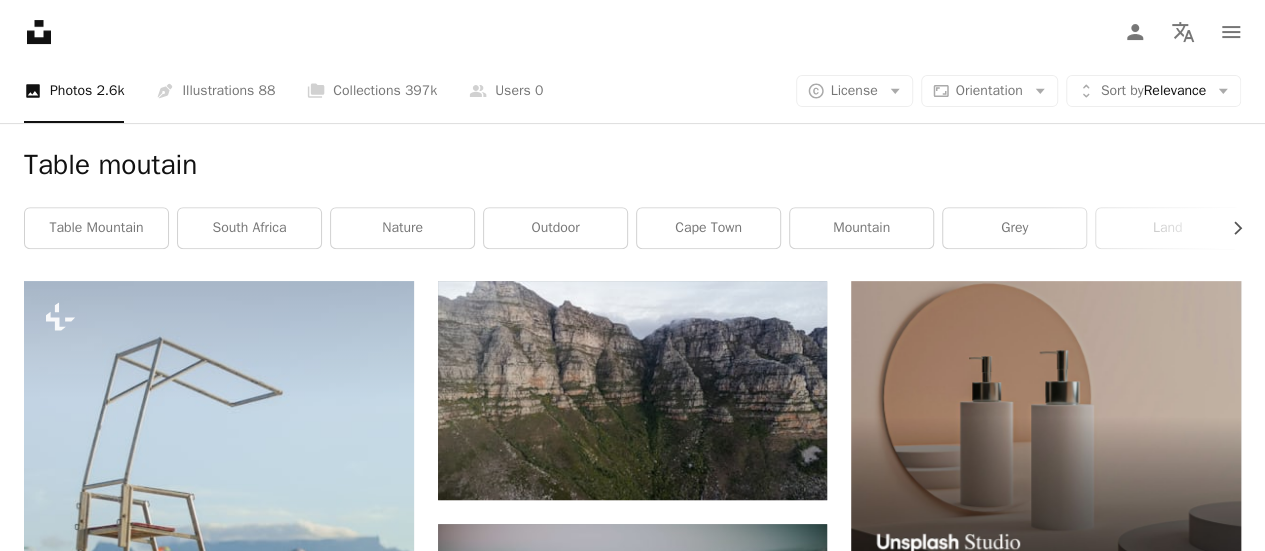 scroll, scrollTop: 240, scrollLeft: 0, axis: vertical 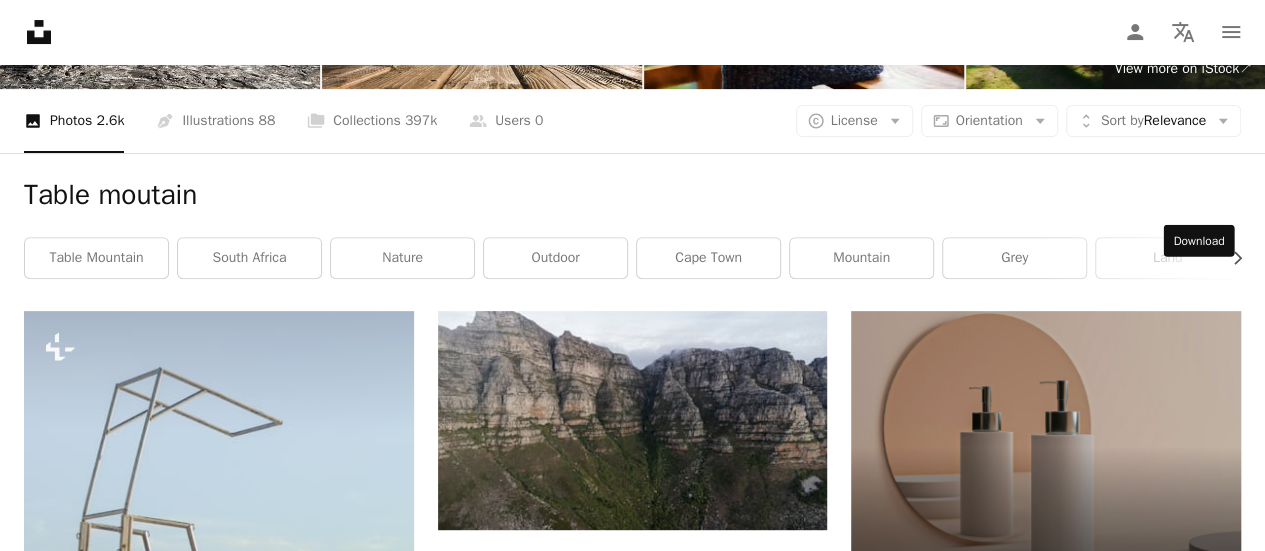 click on "Arrow pointing down" 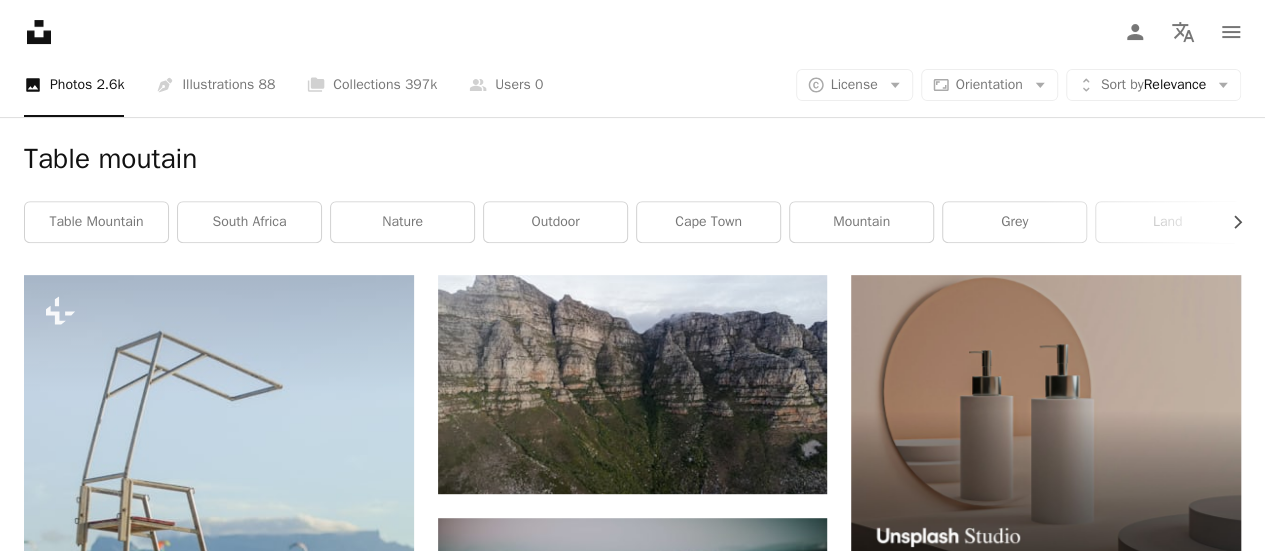scroll, scrollTop: 272, scrollLeft: 0, axis: vertical 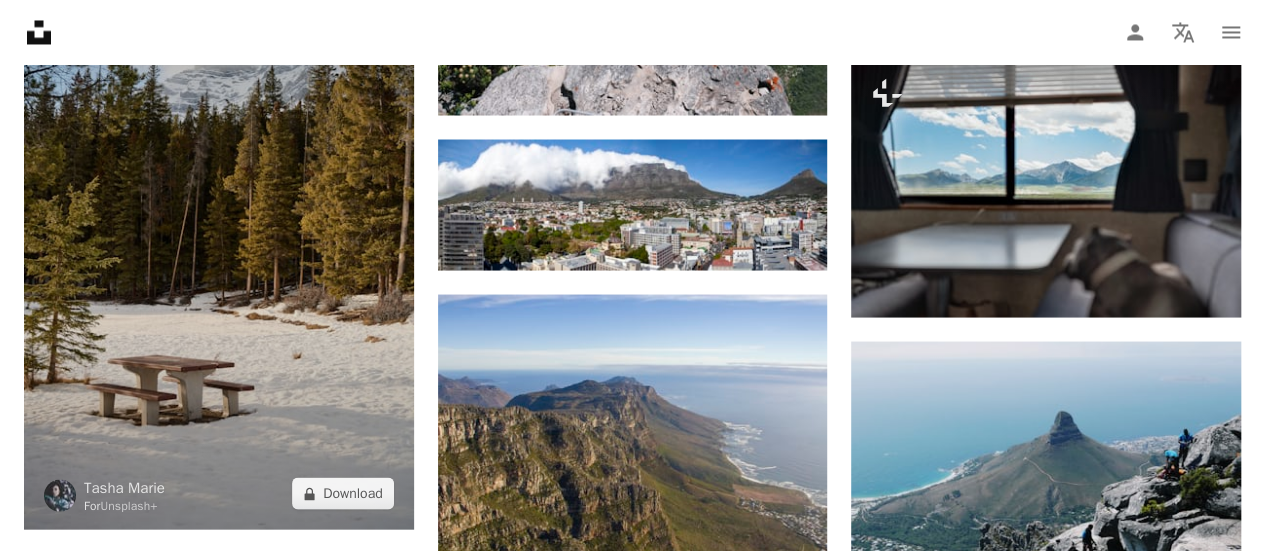 click at bounding box center (219, 237) 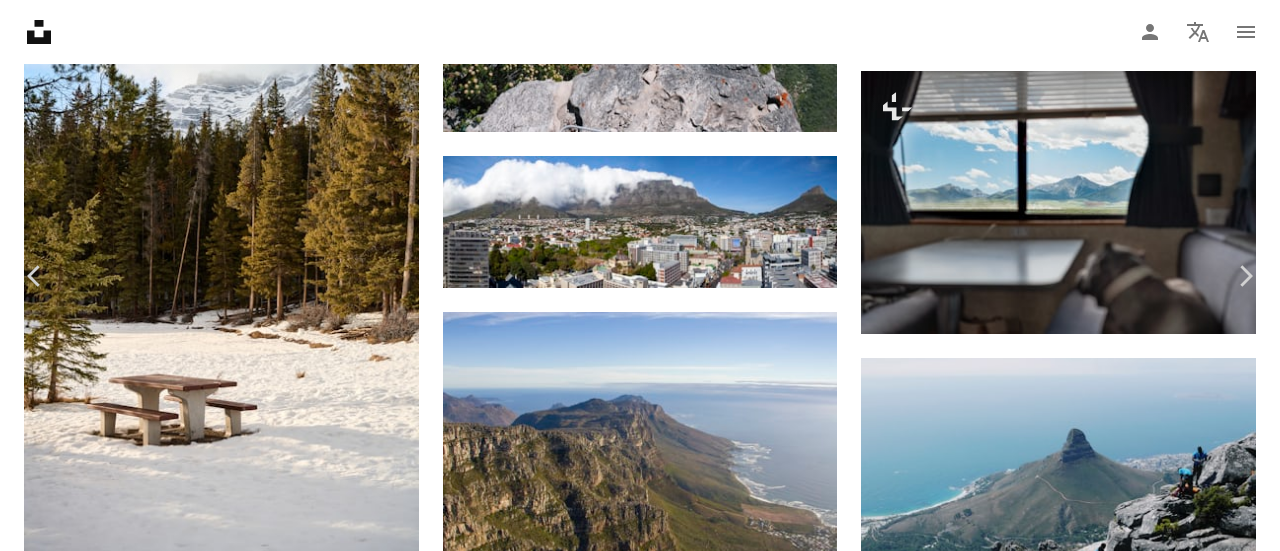 scroll, scrollTop: 2892, scrollLeft: 0, axis: vertical 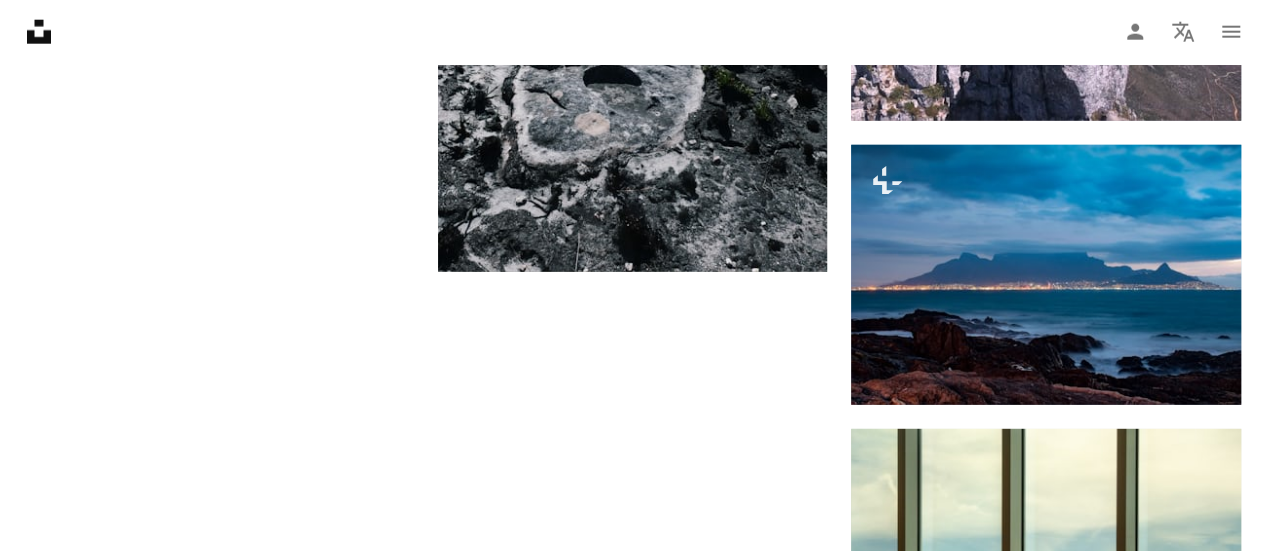 click on "Load more" at bounding box center [632, 1094] 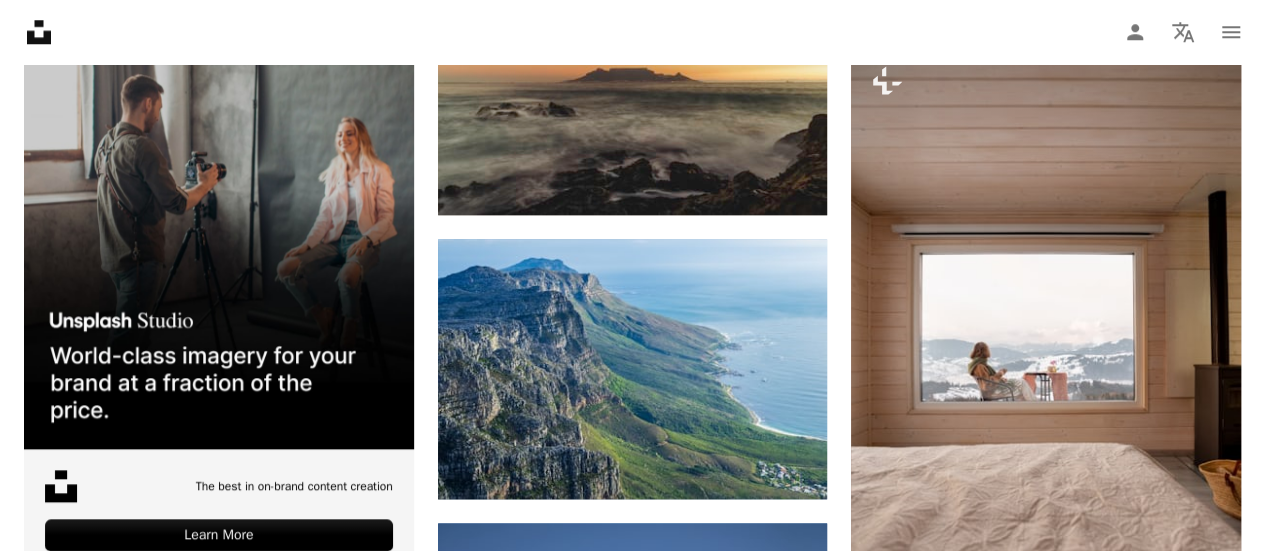 scroll, scrollTop: 4678, scrollLeft: 0, axis: vertical 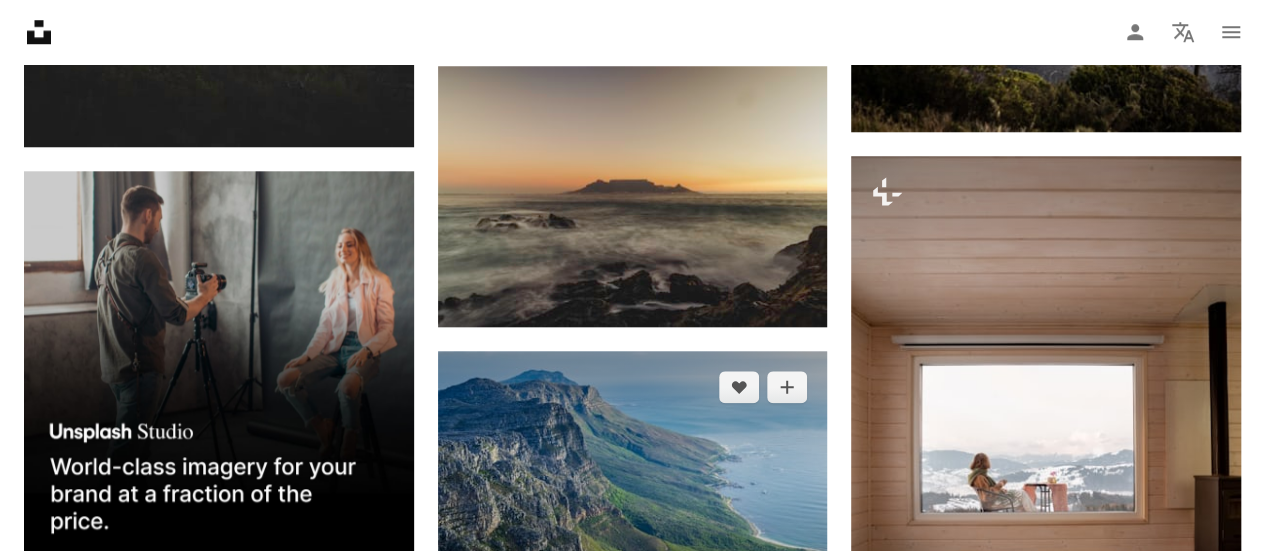 click on "Arrow pointing down" 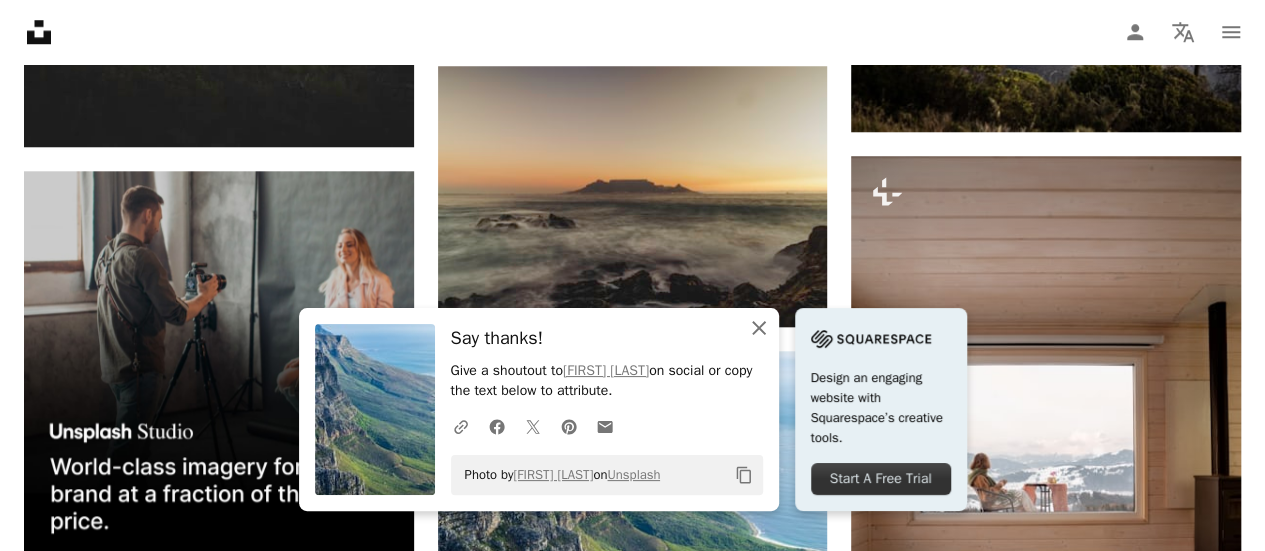click on "An X shape" 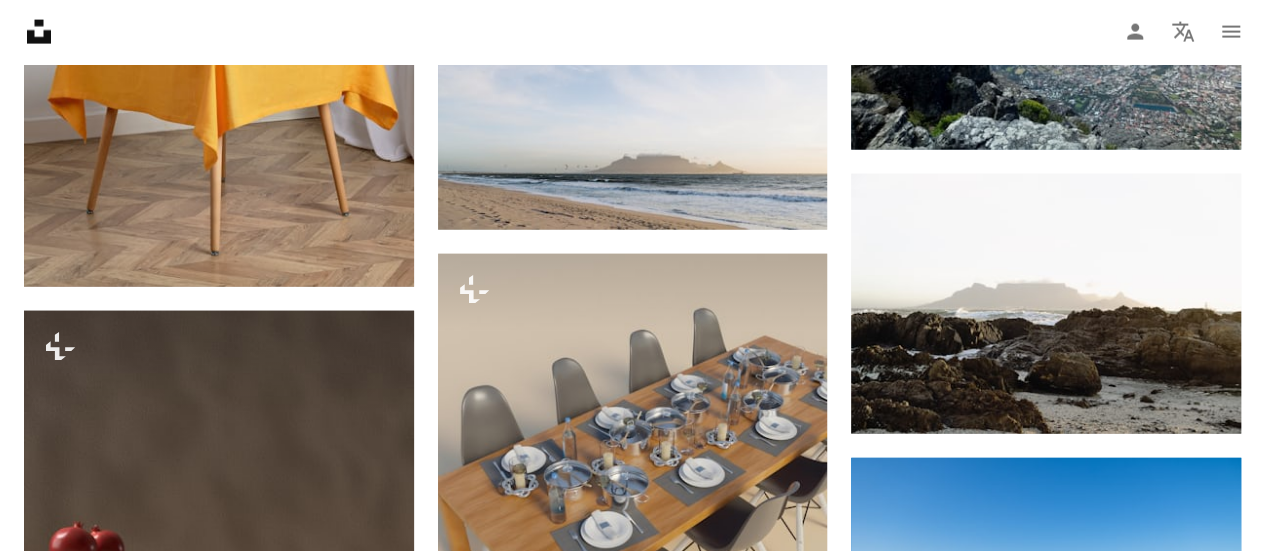 scroll, scrollTop: 6058, scrollLeft: 0, axis: vertical 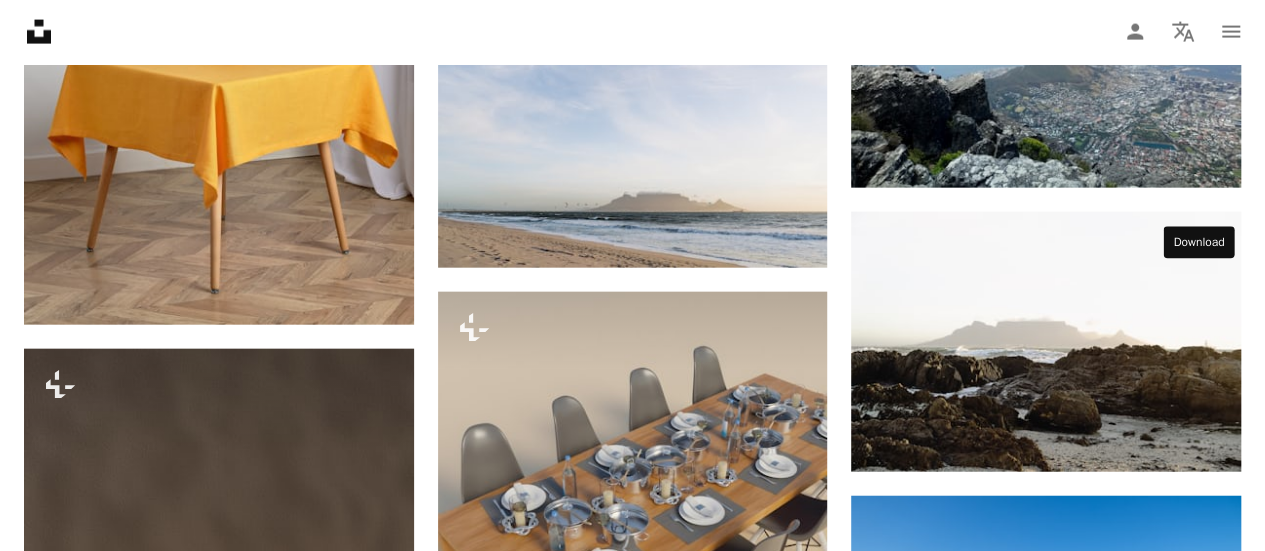 click on "Arrow pointing down" at bounding box center [1201, 1036] 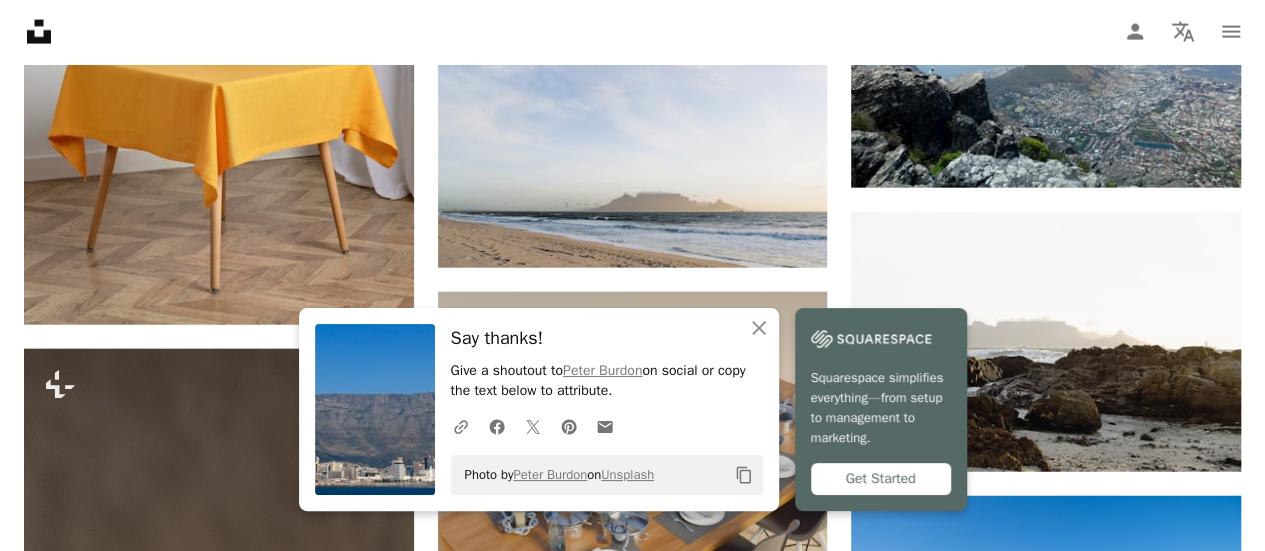 scroll, scrollTop: 0, scrollLeft: 0, axis: both 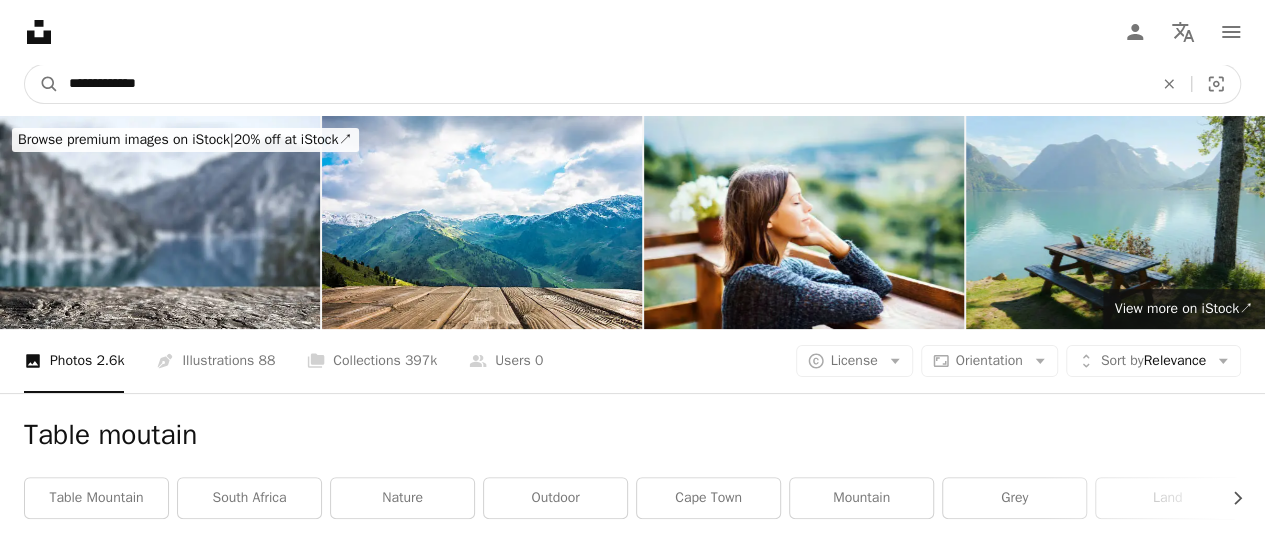 click on "**********" at bounding box center (603, 84) 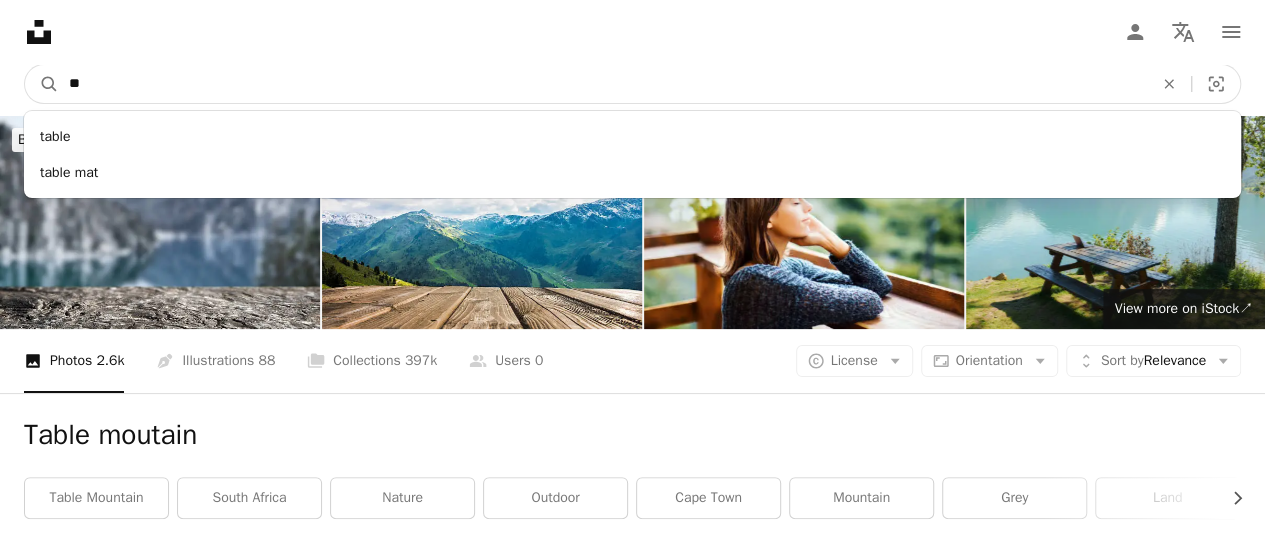 type on "*" 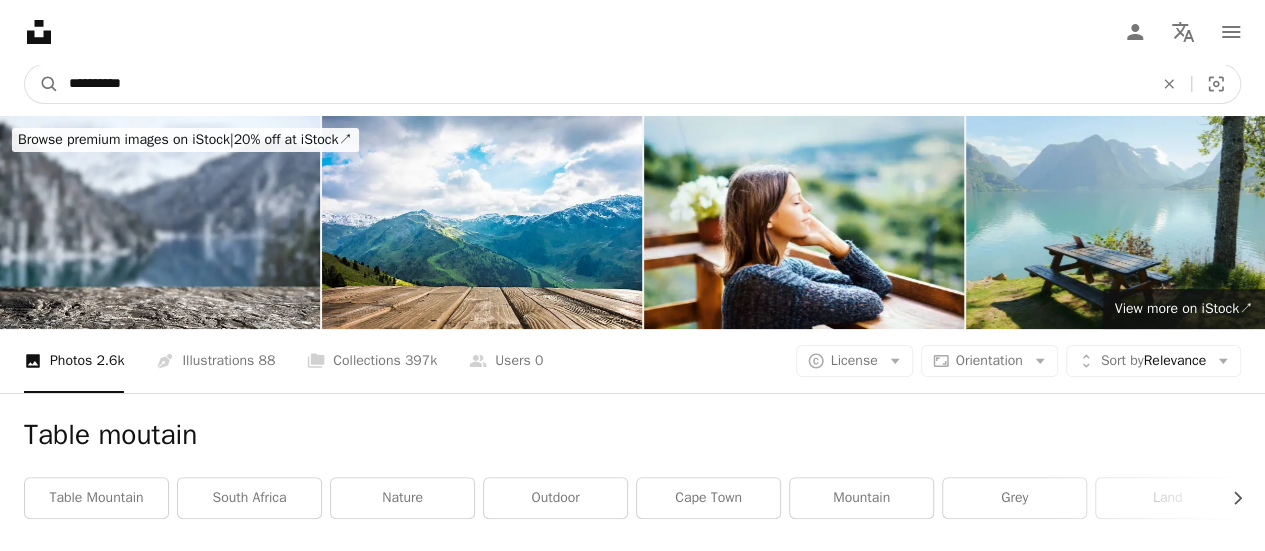 type on "**********" 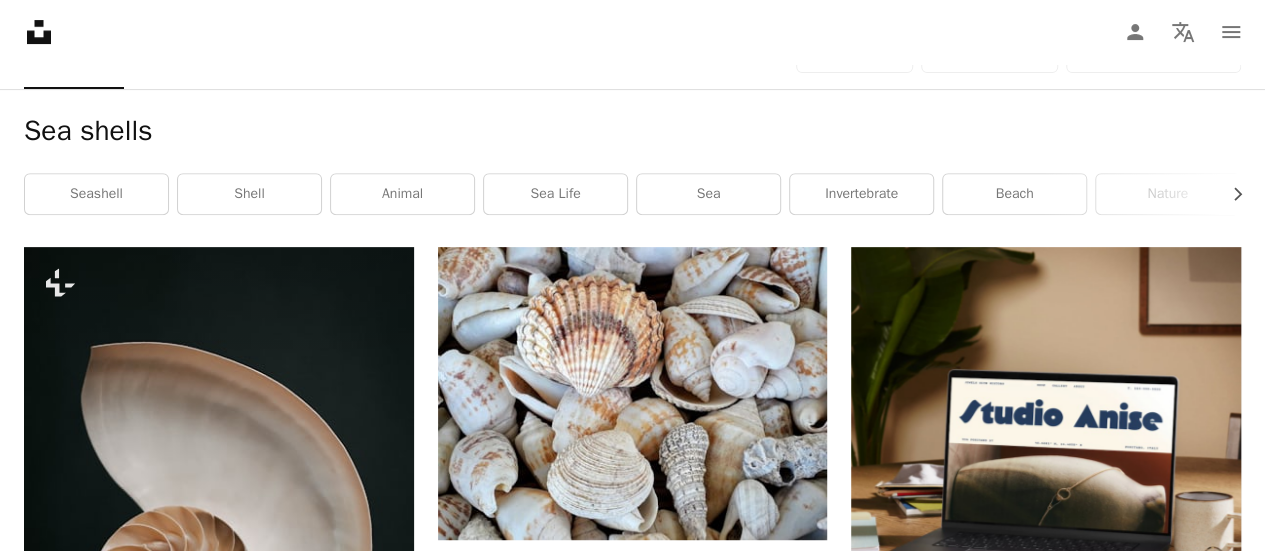 scroll, scrollTop: 0, scrollLeft: 0, axis: both 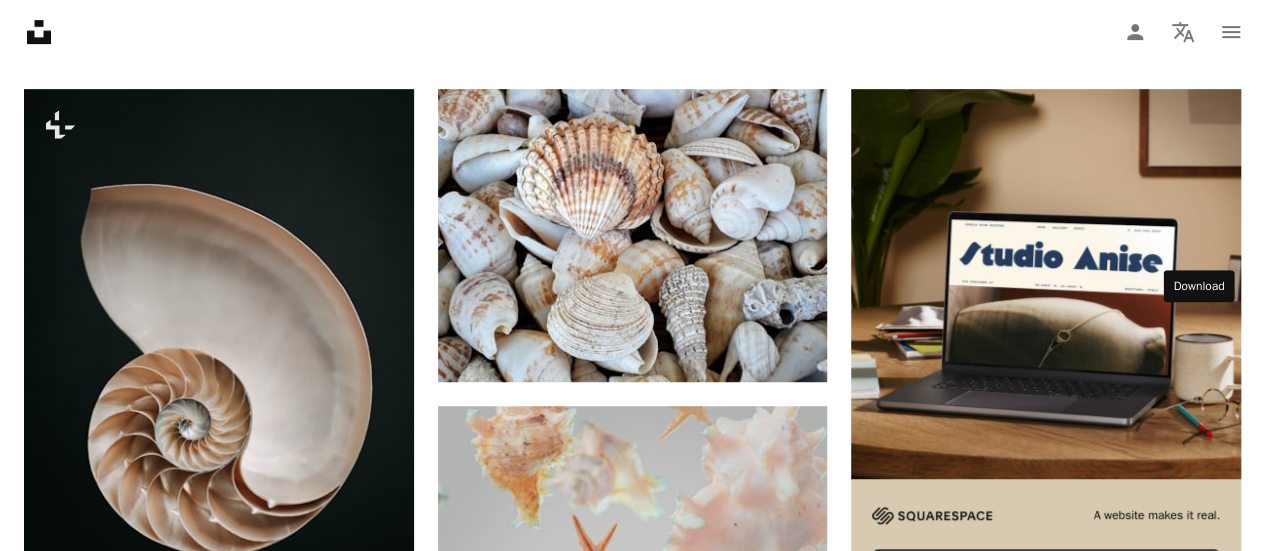 click on "Arrow pointing down" at bounding box center (1201, 1077) 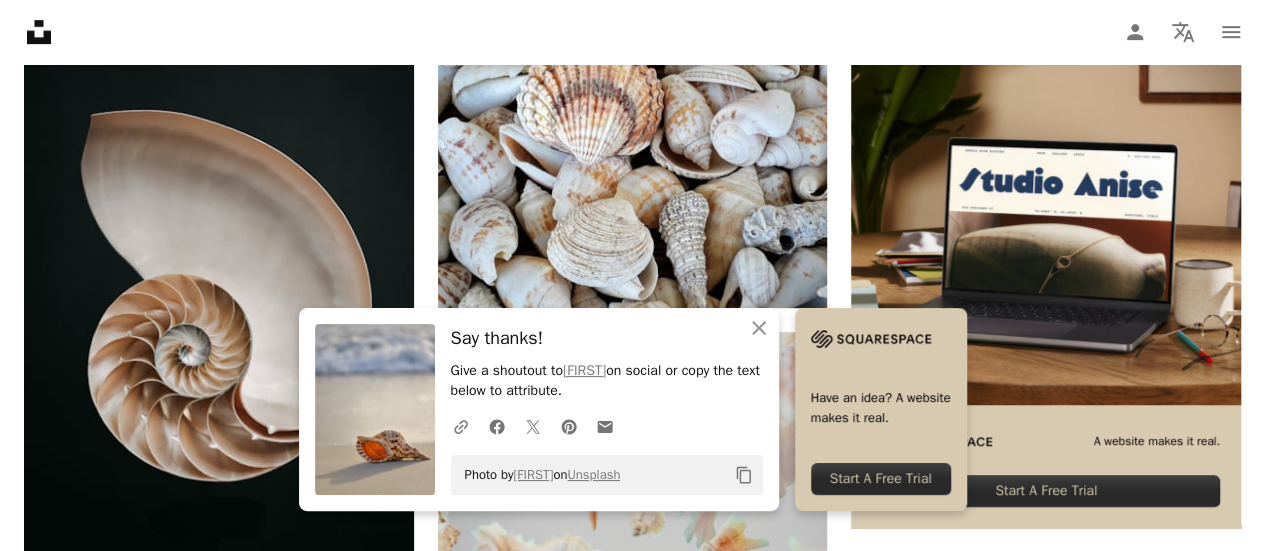 scroll, scrollTop: 585, scrollLeft: 0, axis: vertical 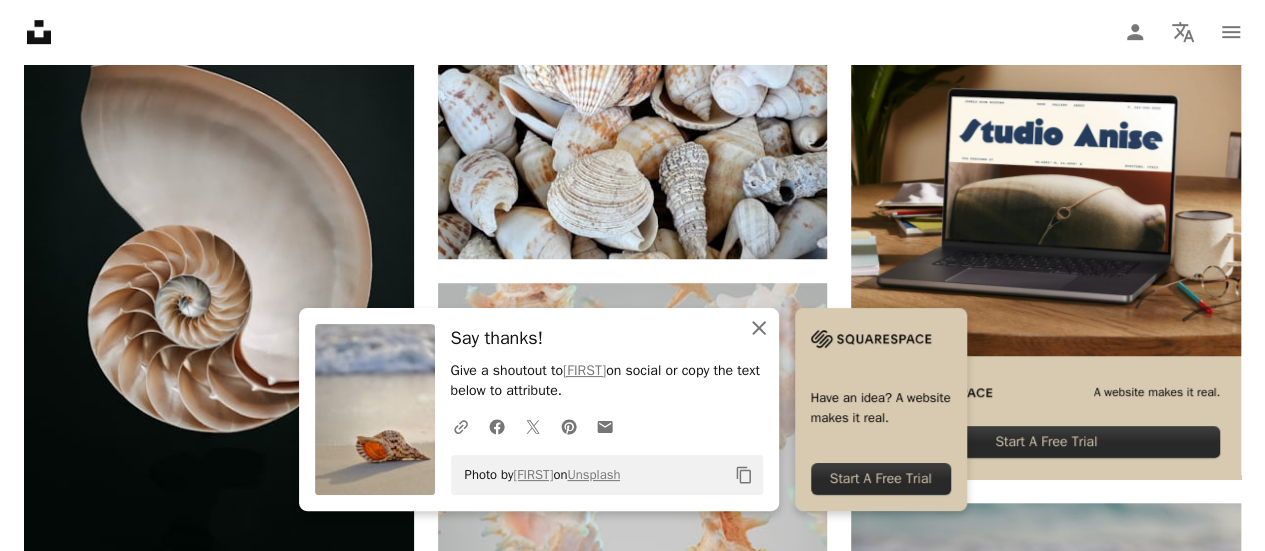 click on "An X shape" 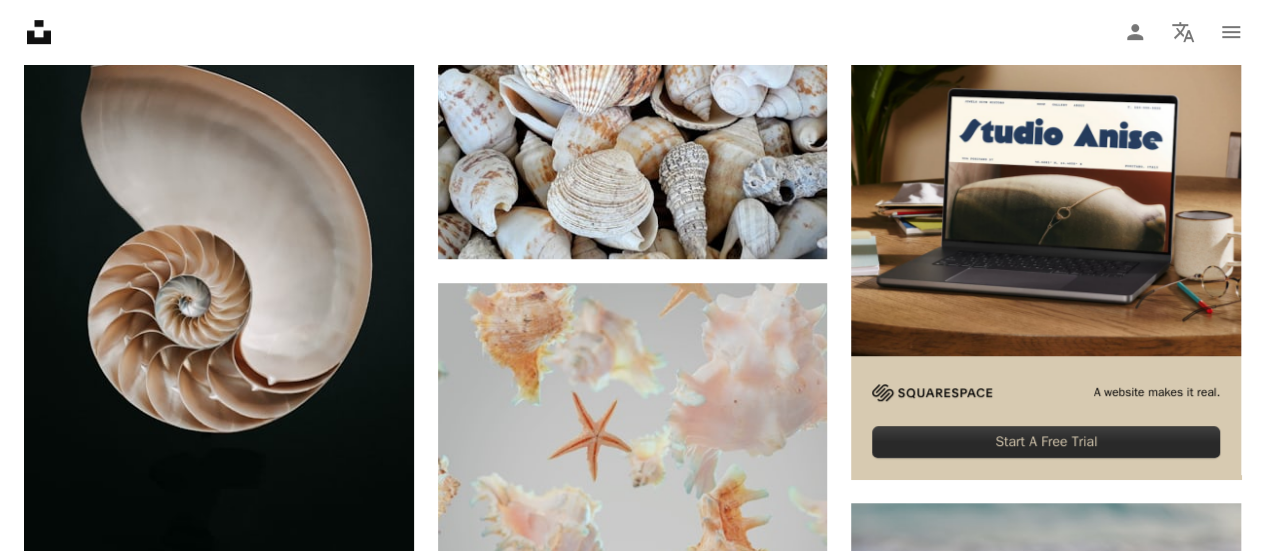 scroll, scrollTop: 1067, scrollLeft: 0, axis: vertical 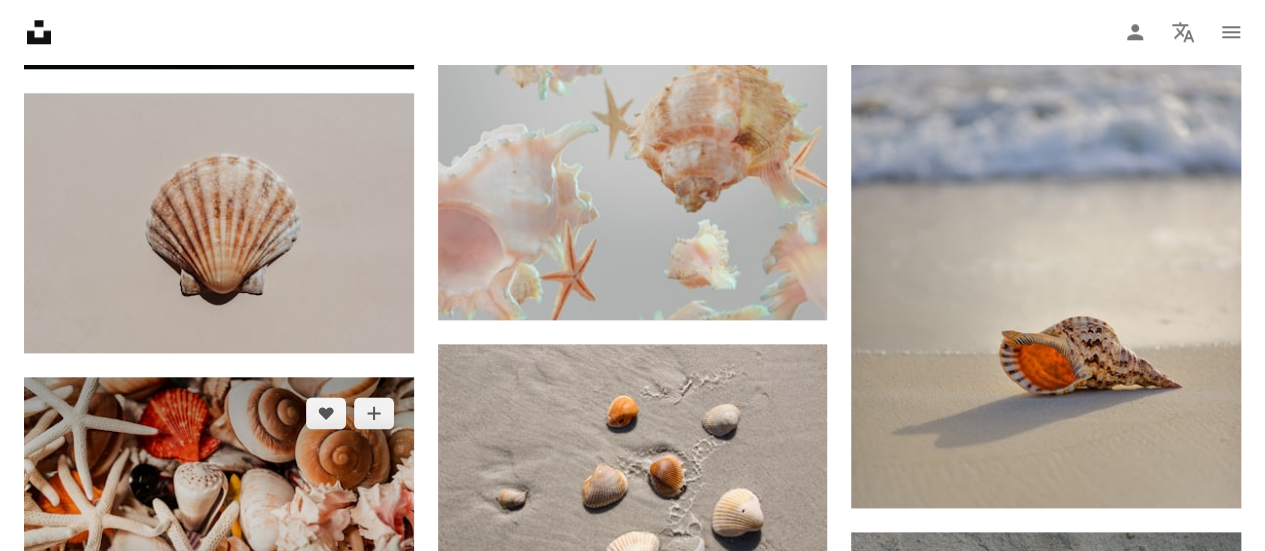 click on "Arrow pointing down" at bounding box center [374, 601] 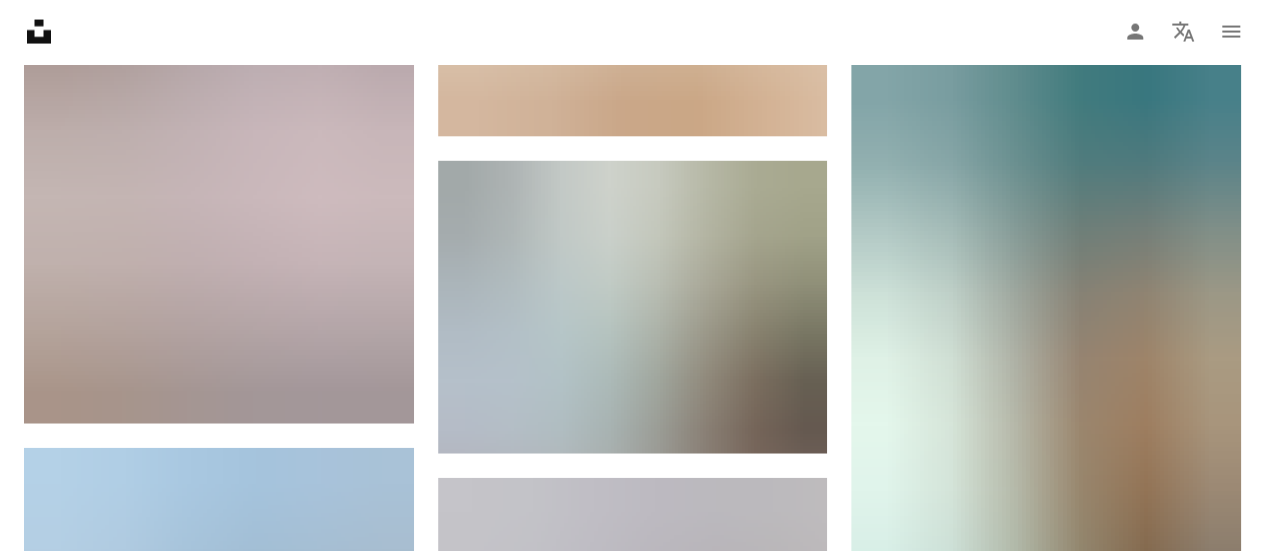 scroll, scrollTop: 2178, scrollLeft: 0, axis: vertical 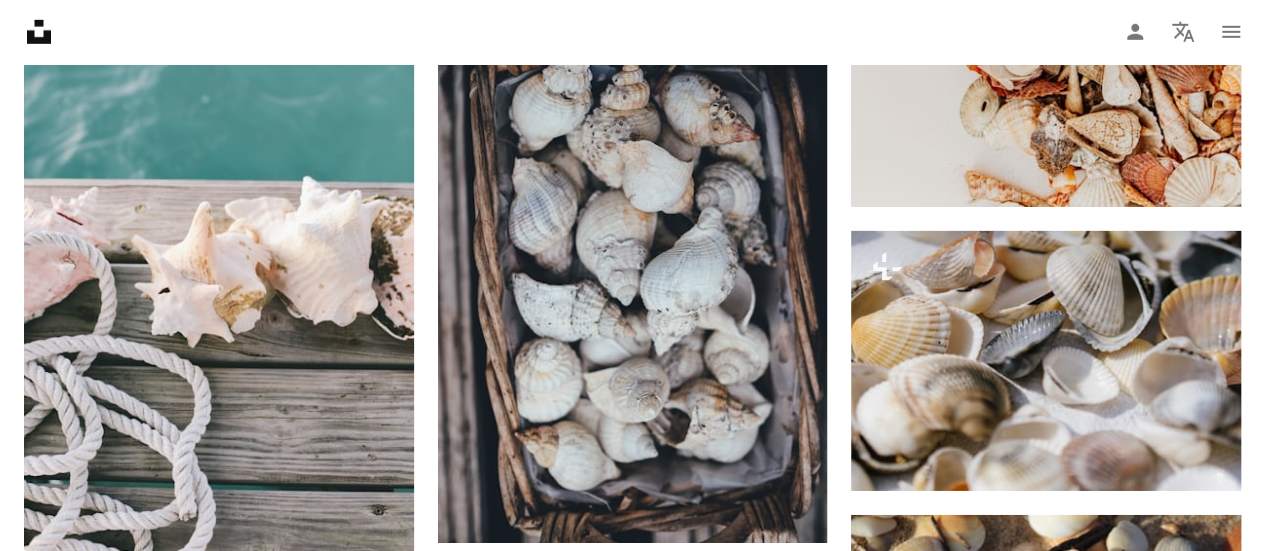 click on "Load more" at bounding box center [632, 855] 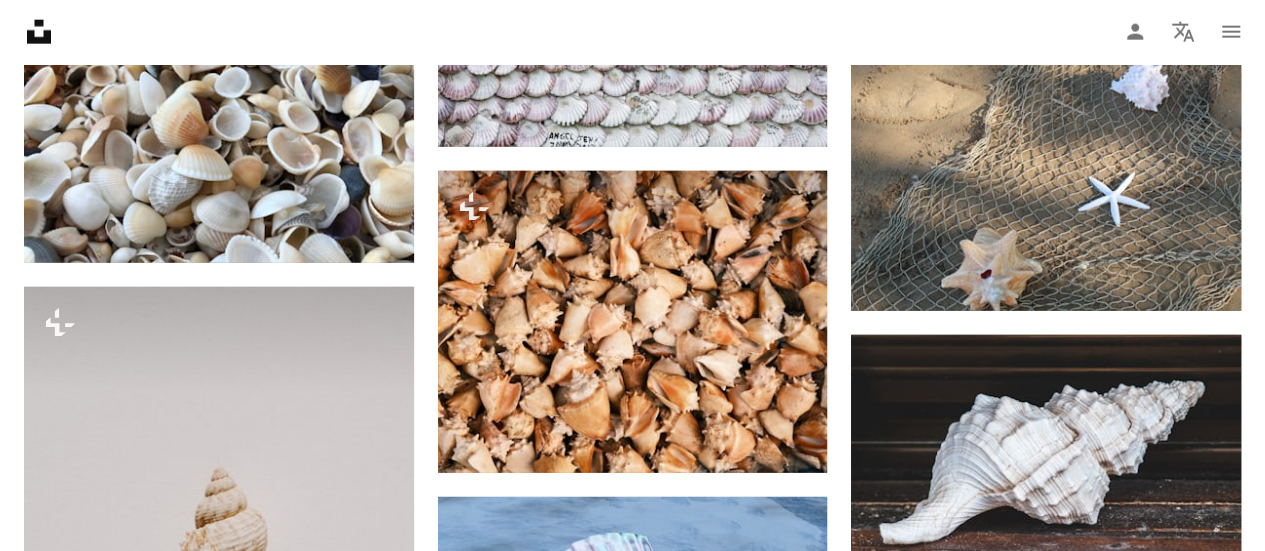 scroll, scrollTop: 6320, scrollLeft: 0, axis: vertical 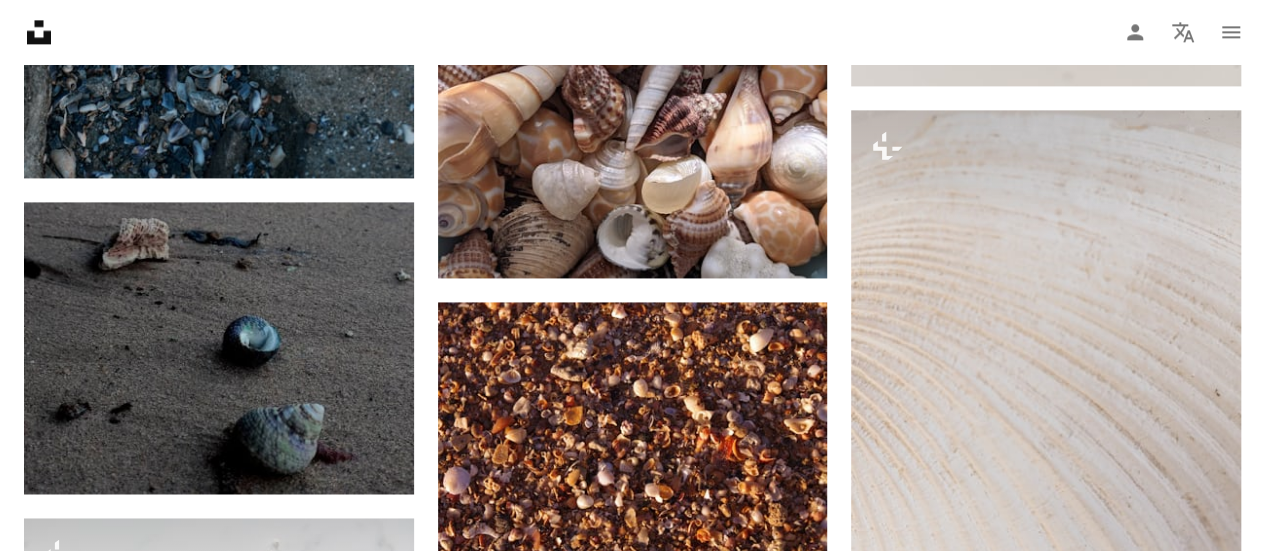 click on "Unsplash logo Unsplash Home A photo Pen Tool A compass A stack of folders Download Person Localization icon navigation menu" at bounding box center (632, 32) 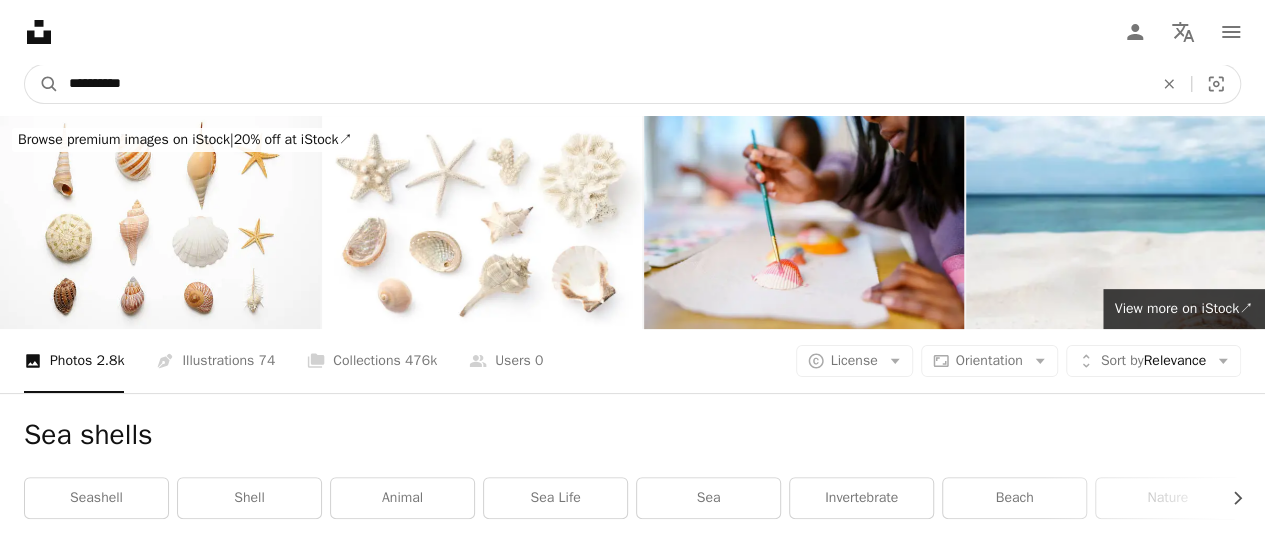 click on "**********" at bounding box center (603, 84) 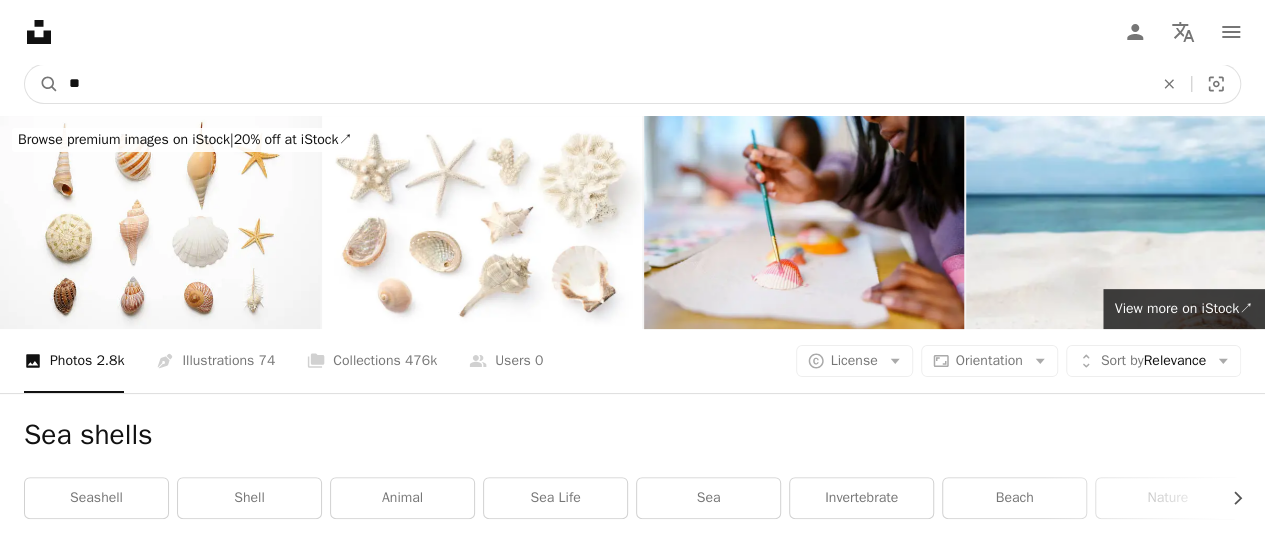 type on "*" 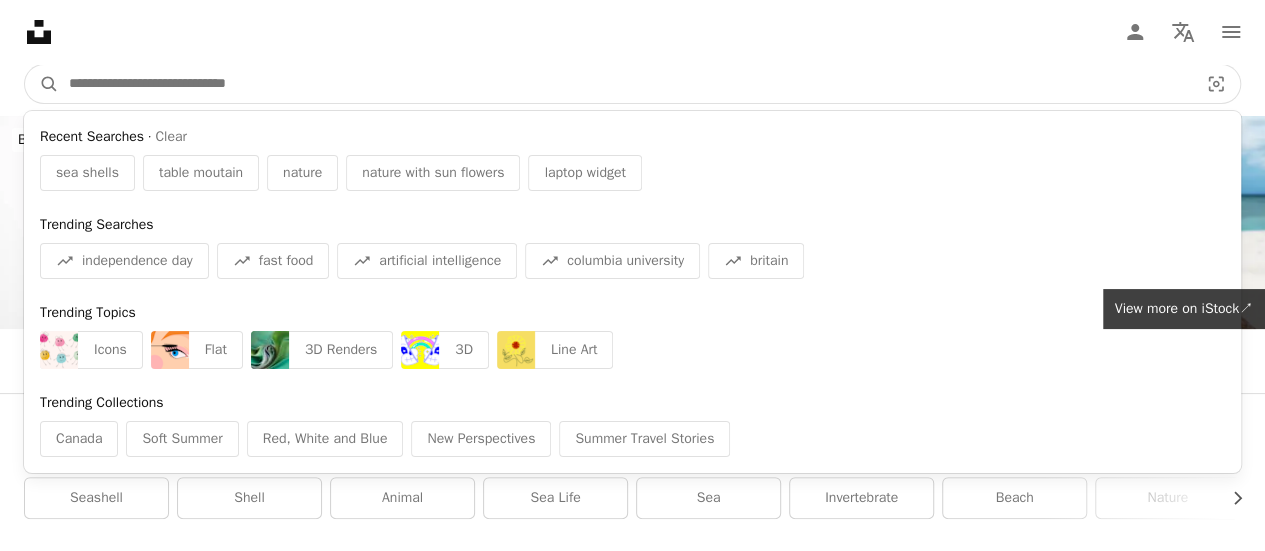 click at bounding box center [625, 84] 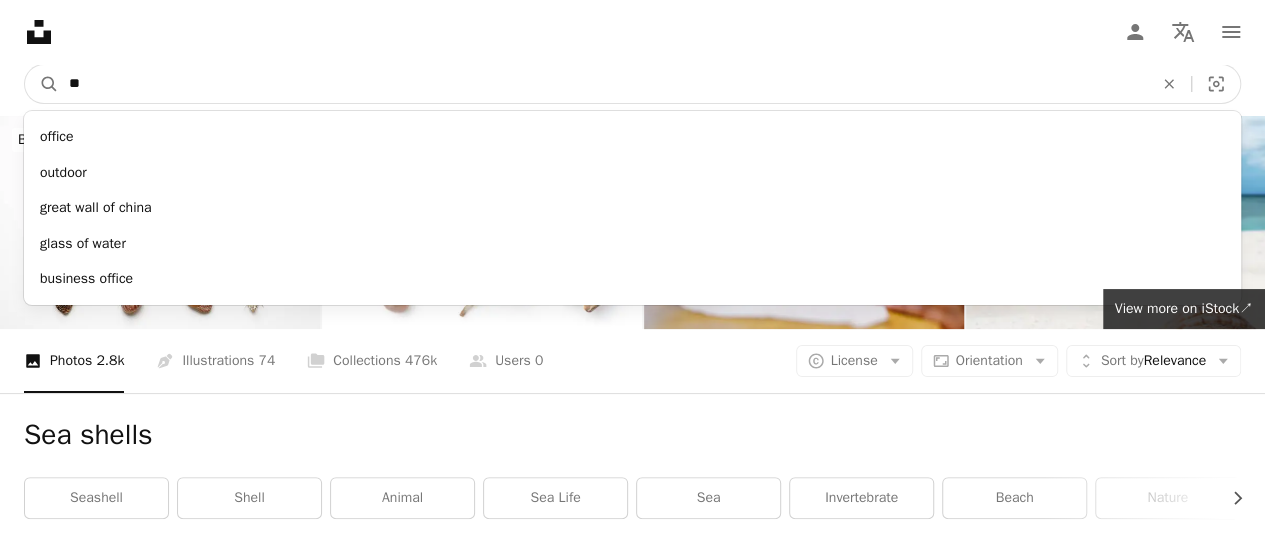 type on "*" 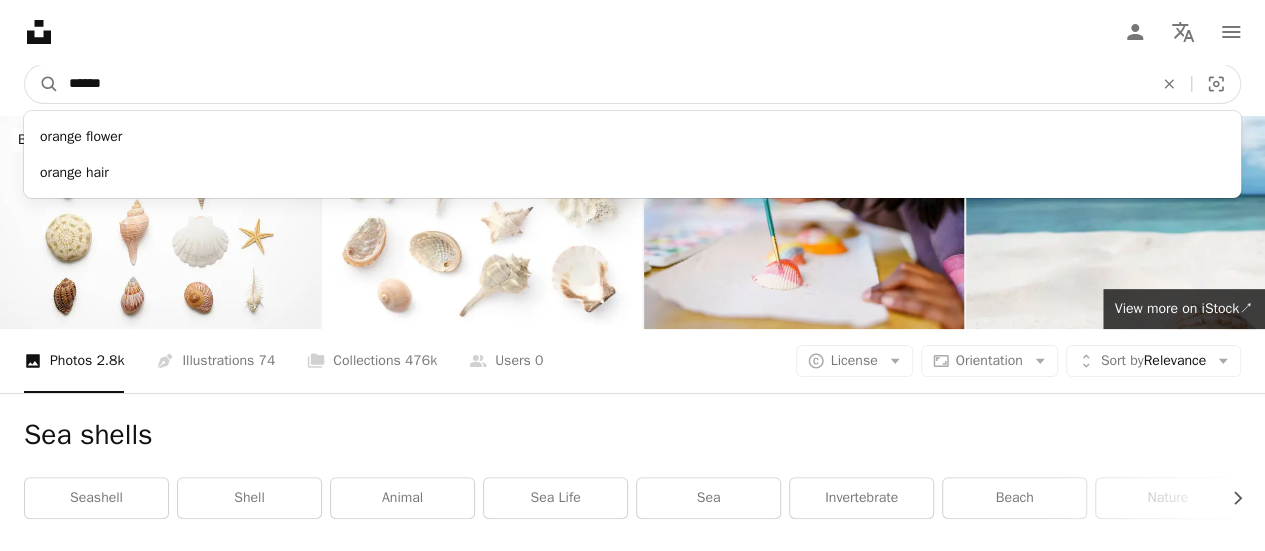 type on "******" 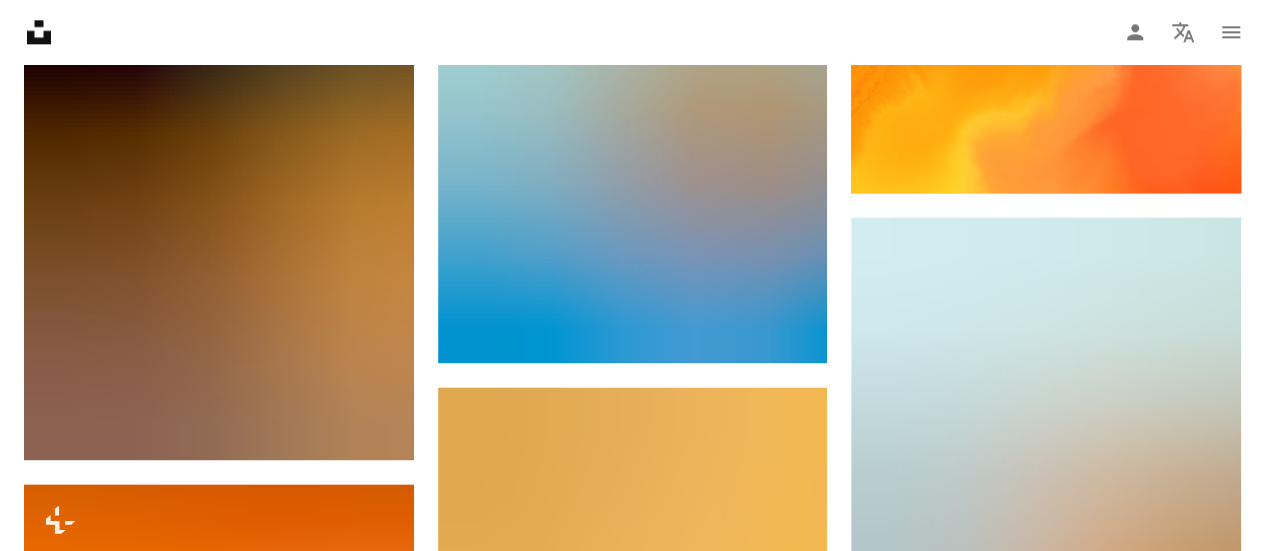 scroll, scrollTop: 0, scrollLeft: 0, axis: both 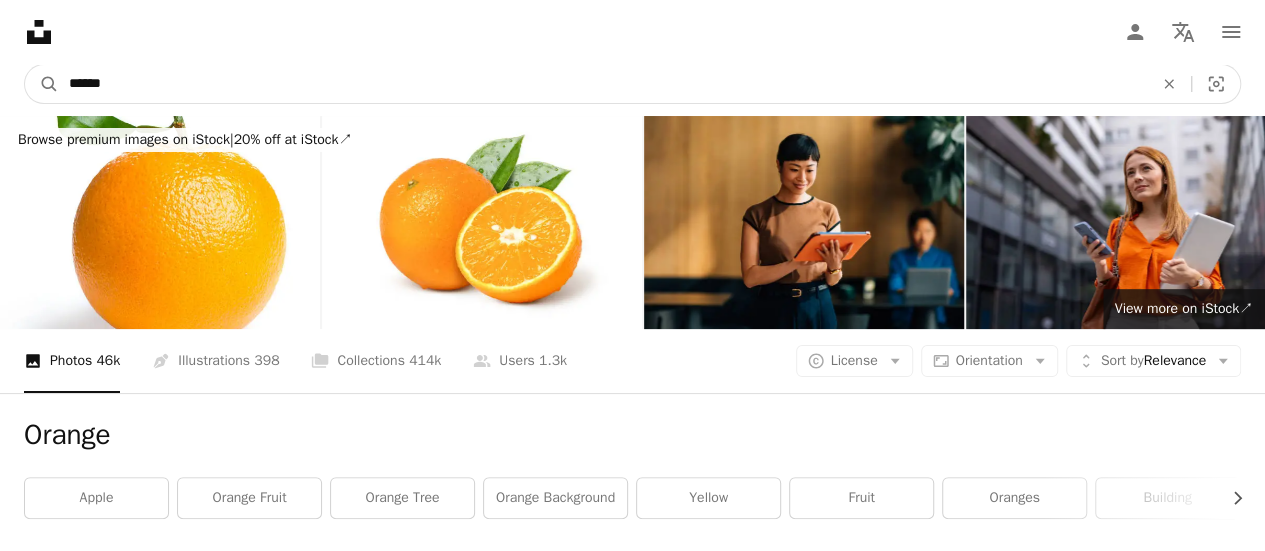 click on "******" at bounding box center [603, 84] 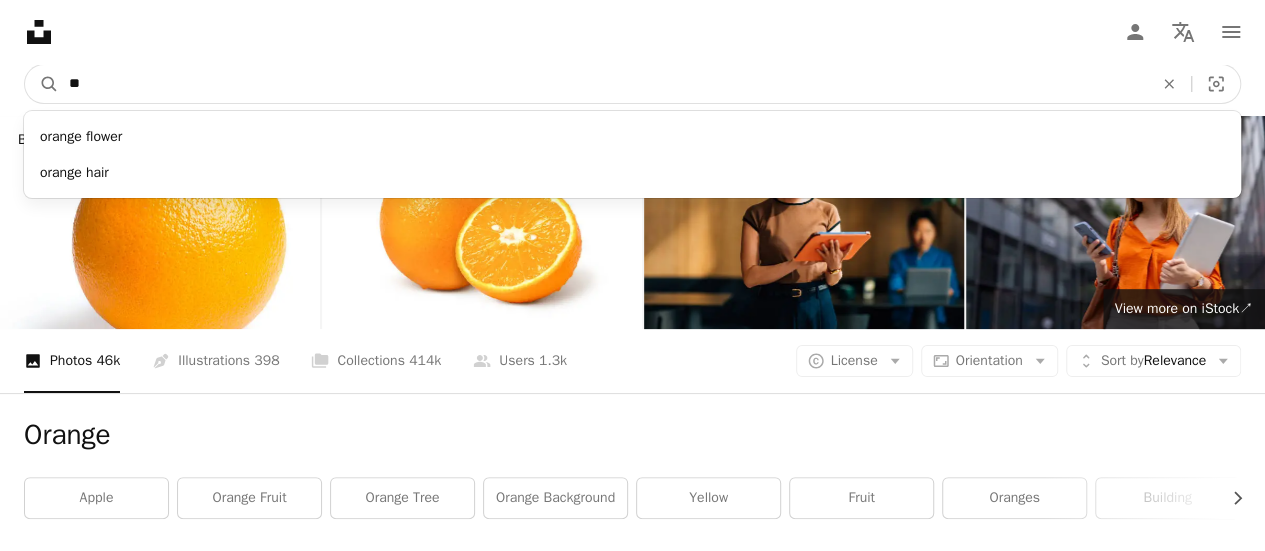 type on "*" 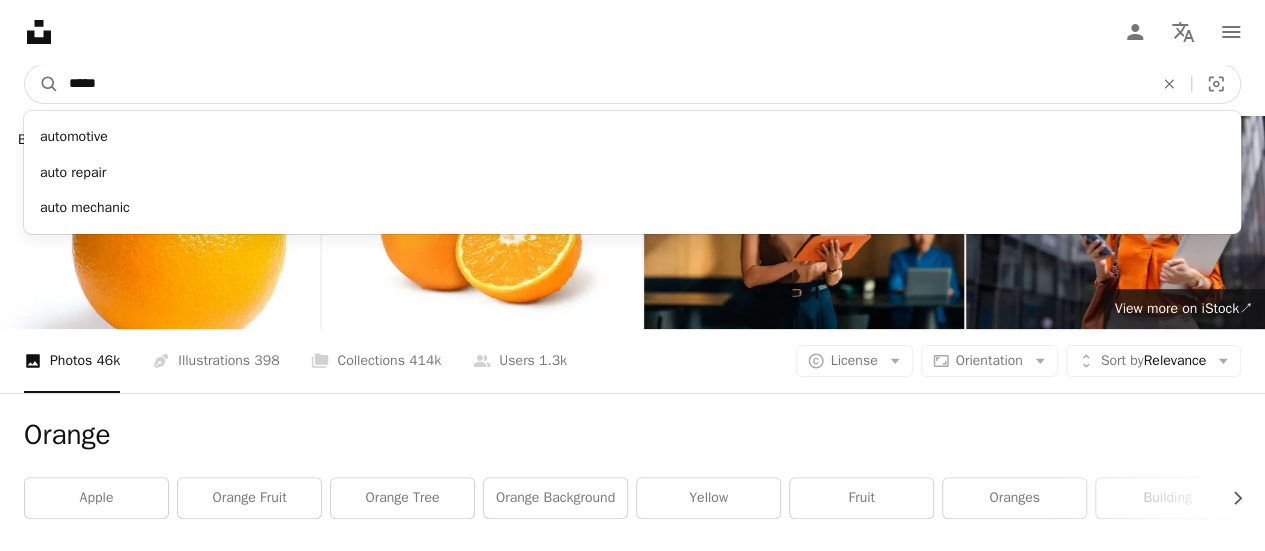 type on "*****" 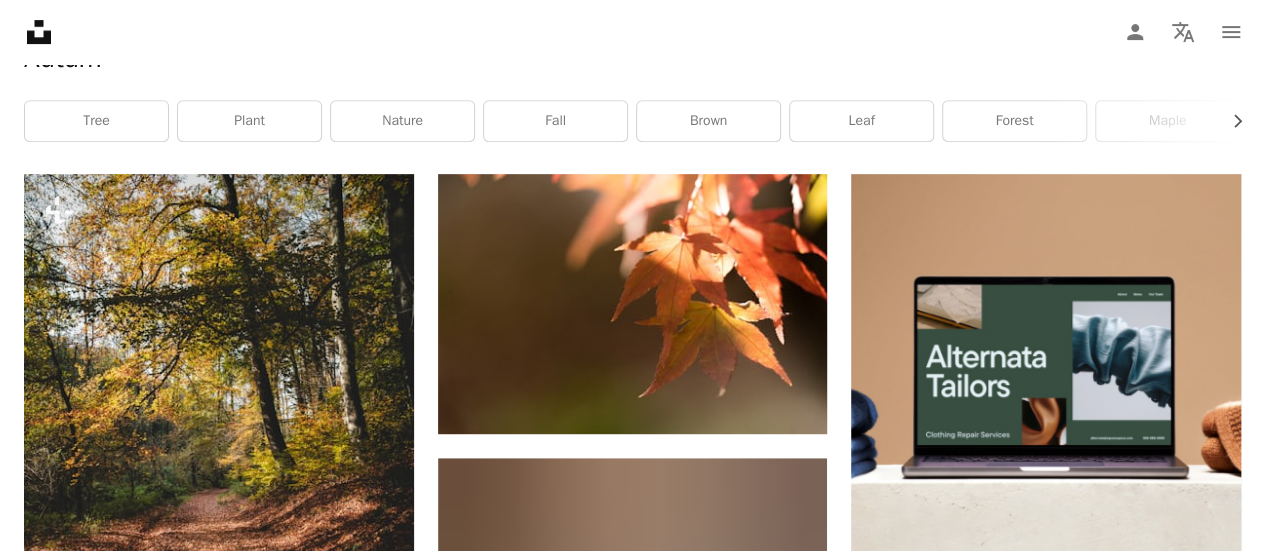 scroll, scrollTop: 0, scrollLeft: 0, axis: both 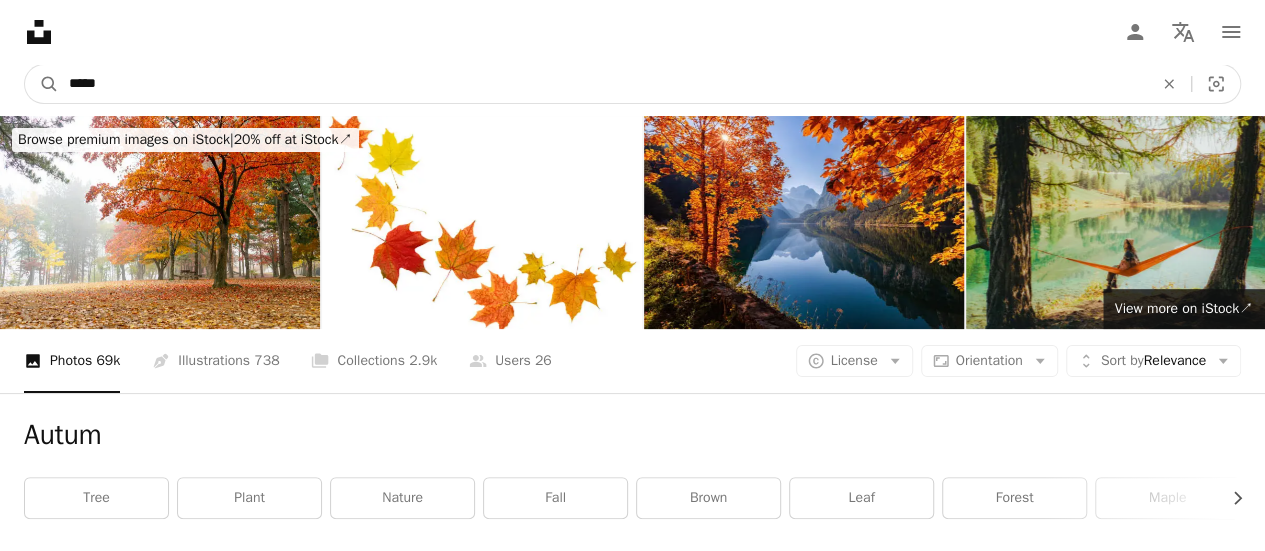 click on "*****" at bounding box center [603, 84] 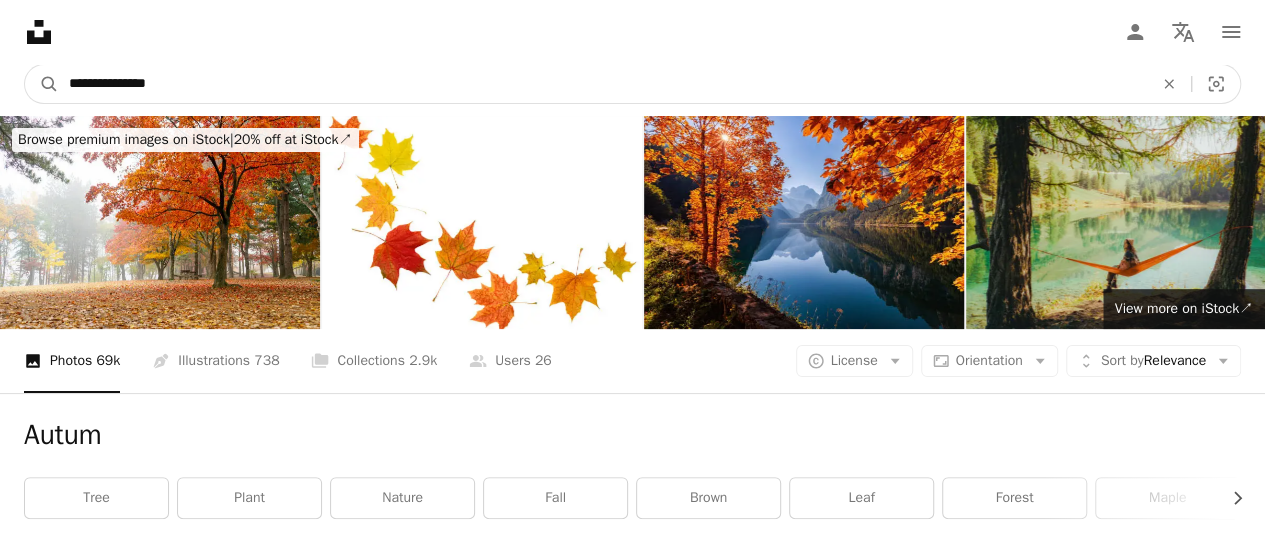 type on "**********" 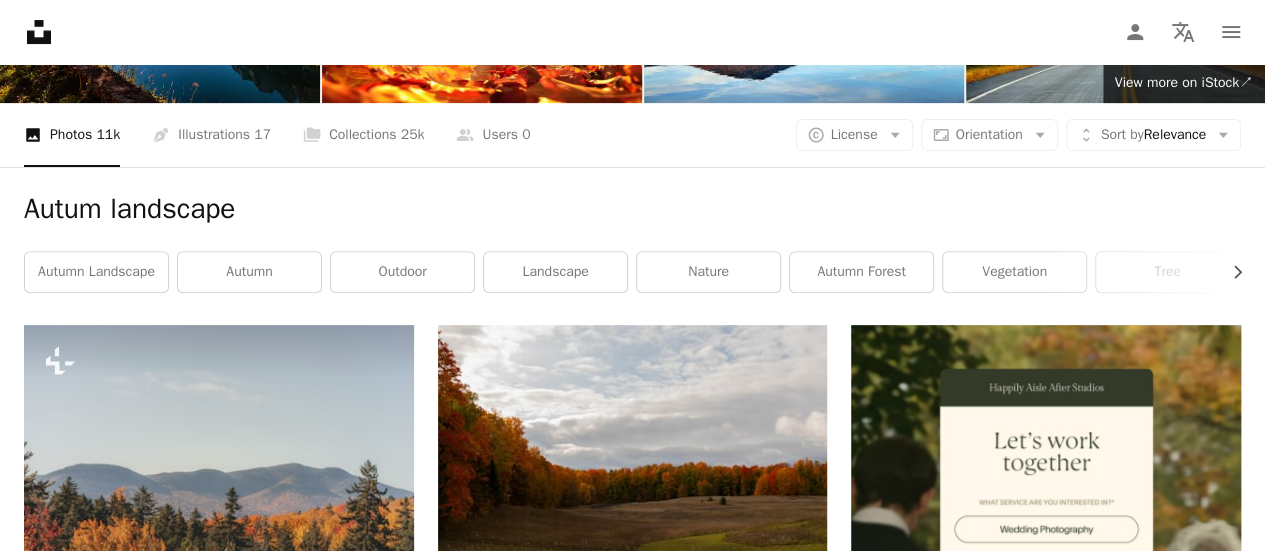 scroll, scrollTop: 198, scrollLeft: 0, axis: vertical 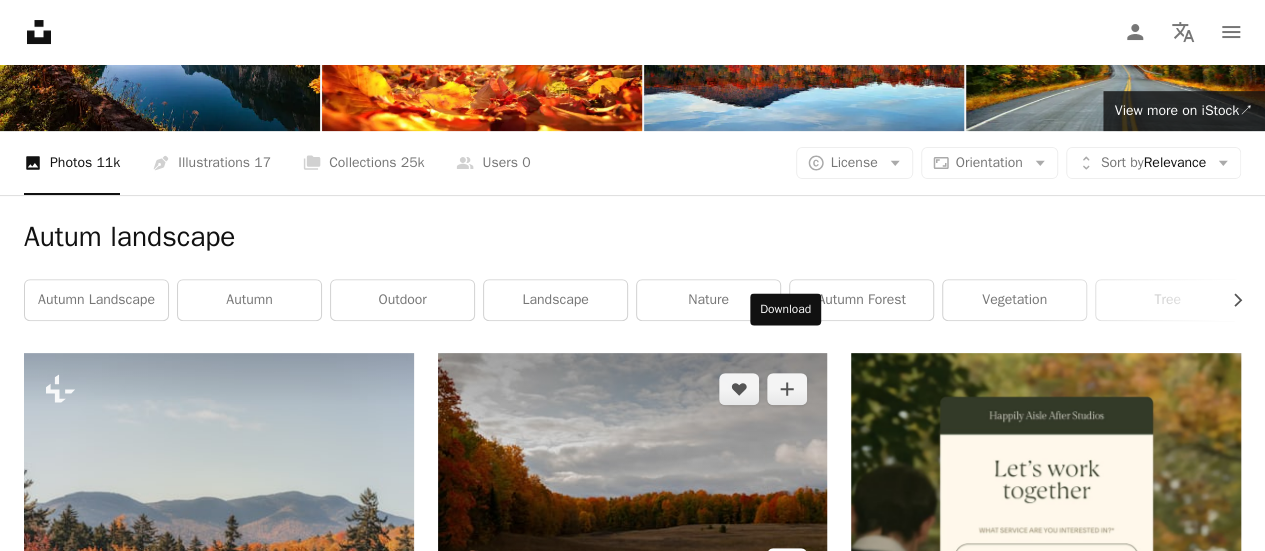 click on "Arrow pointing down" 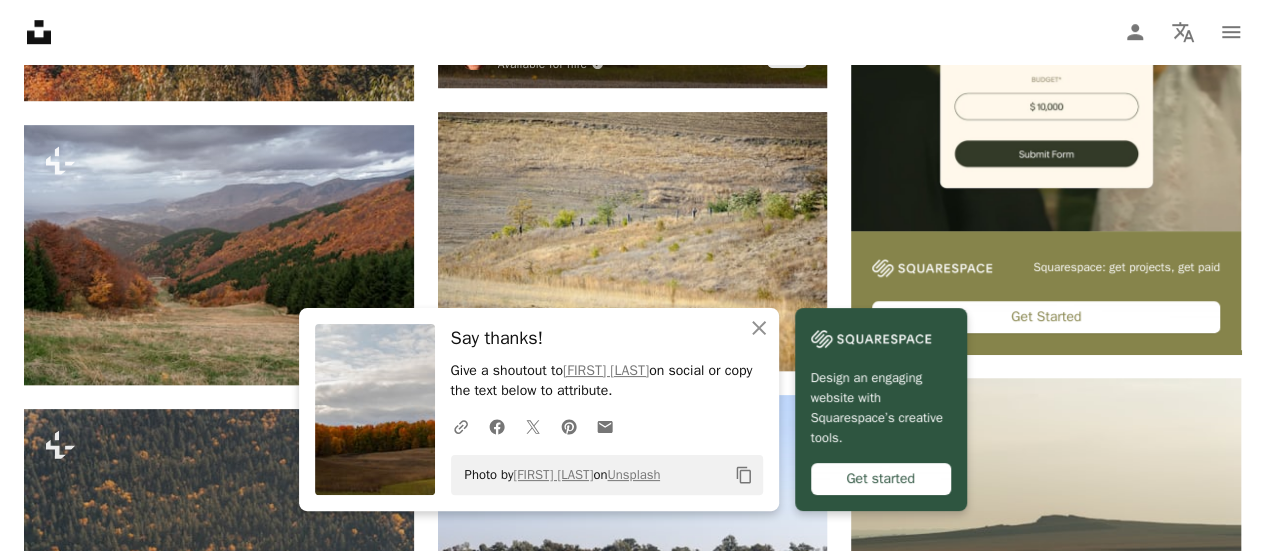 scroll, scrollTop: 722, scrollLeft: 0, axis: vertical 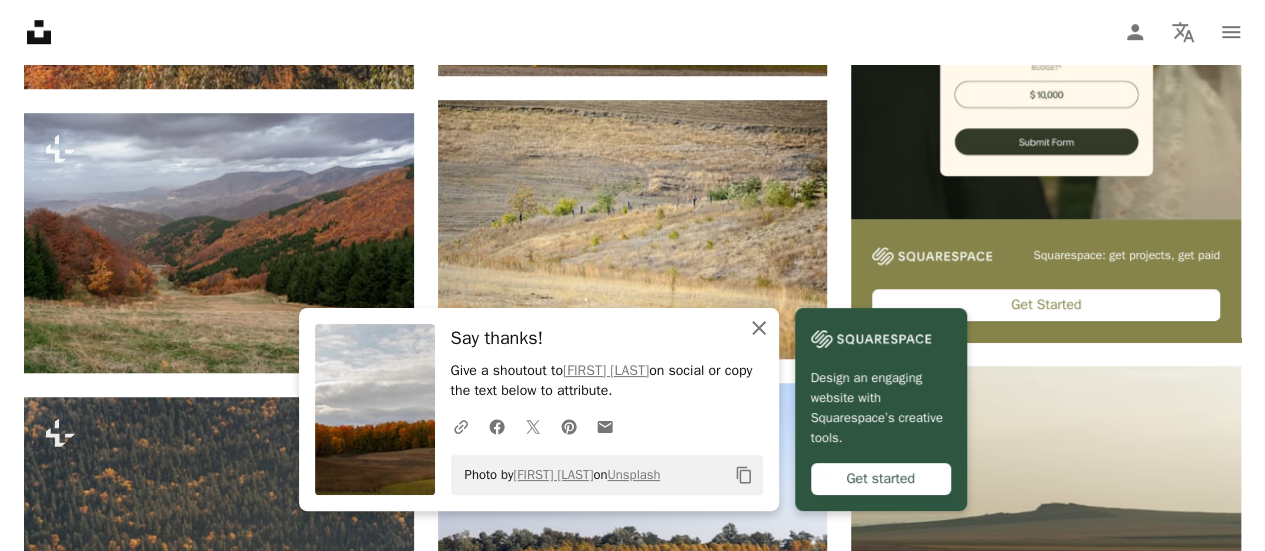 click on "An X shape" 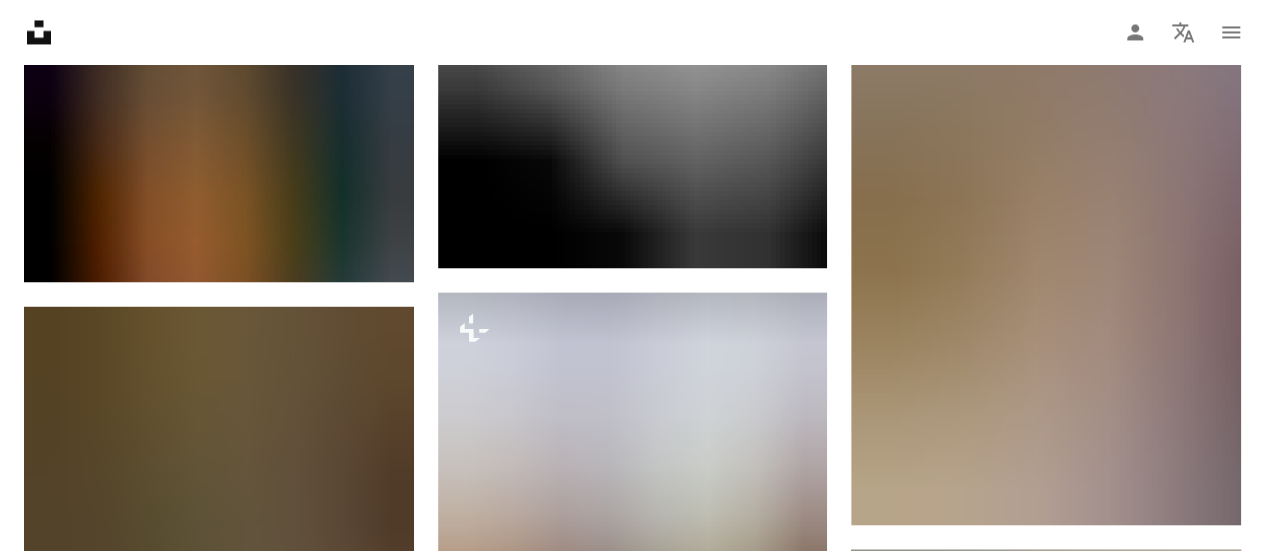 scroll, scrollTop: 1710, scrollLeft: 0, axis: vertical 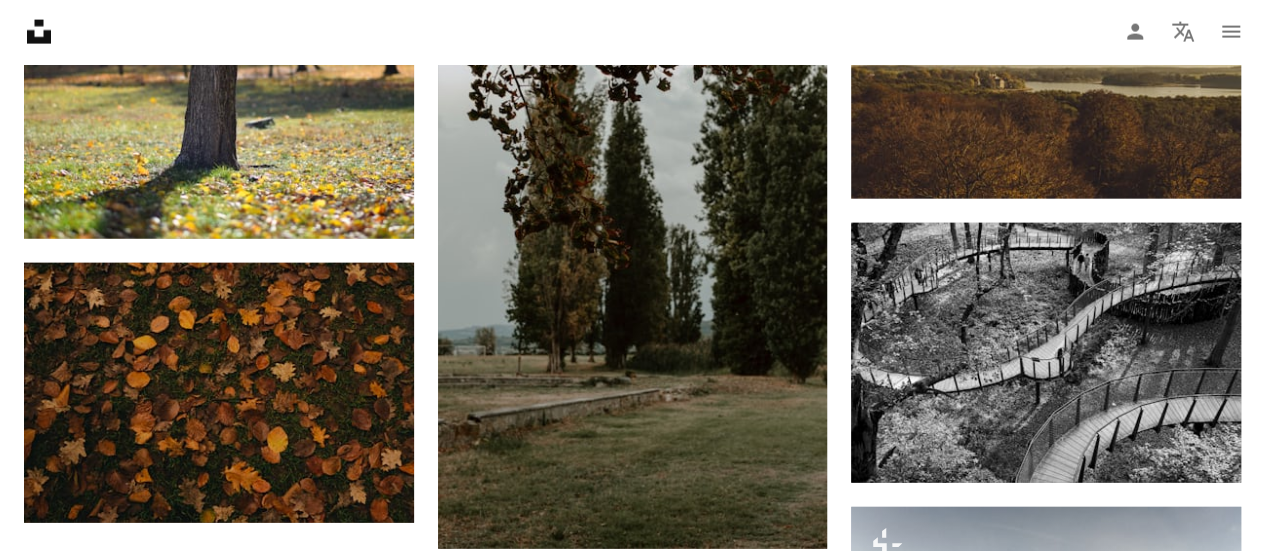 click on "Load more" at bounding box center [632, 1090] 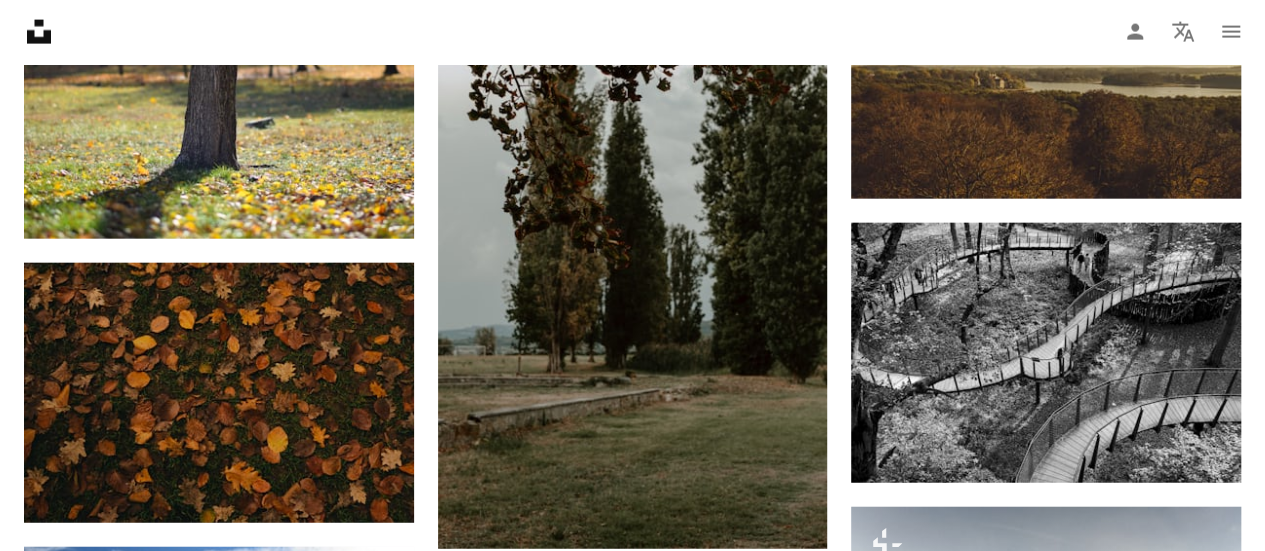 scroll, scrollTop: 2344, scrollLeft: 0, axis: vertical 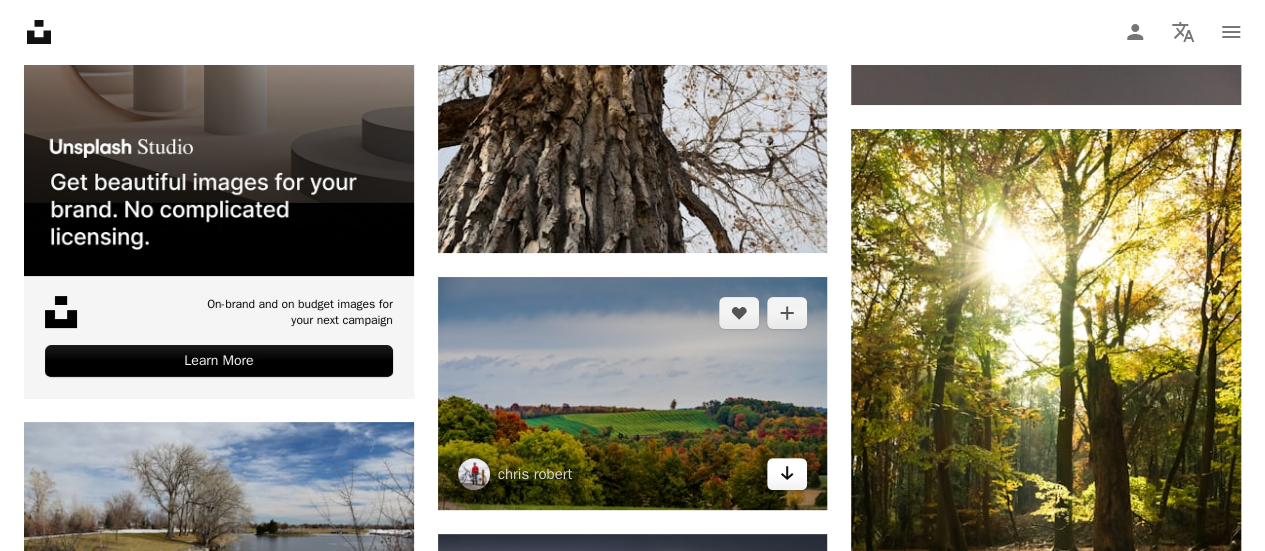 click on "Arrow pointing down" at bounding box center [787, 474] 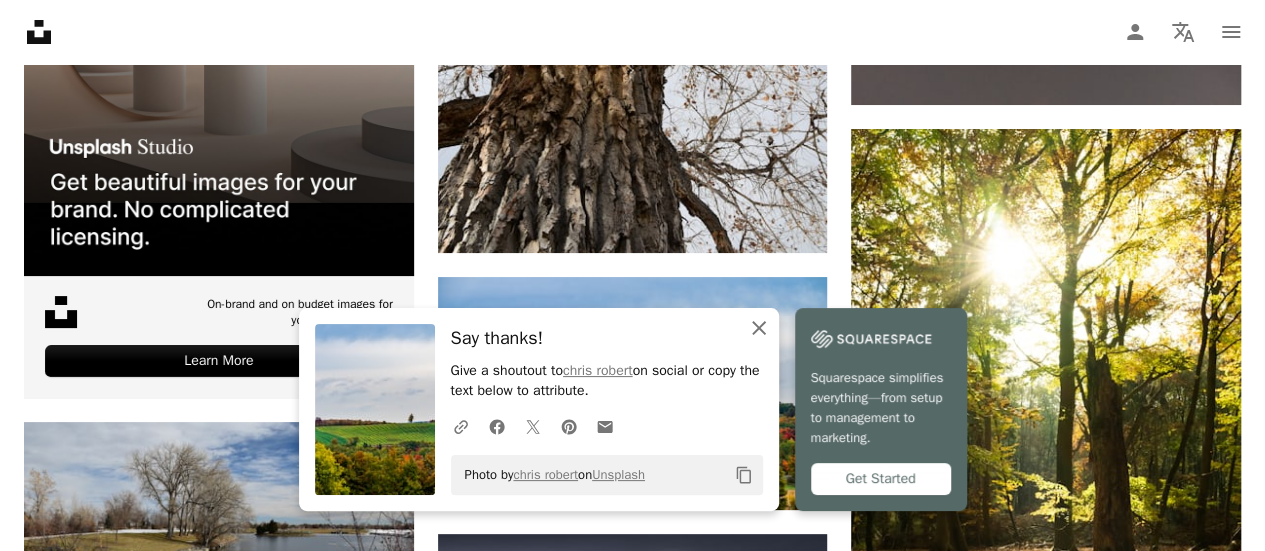 click on "An X shape" 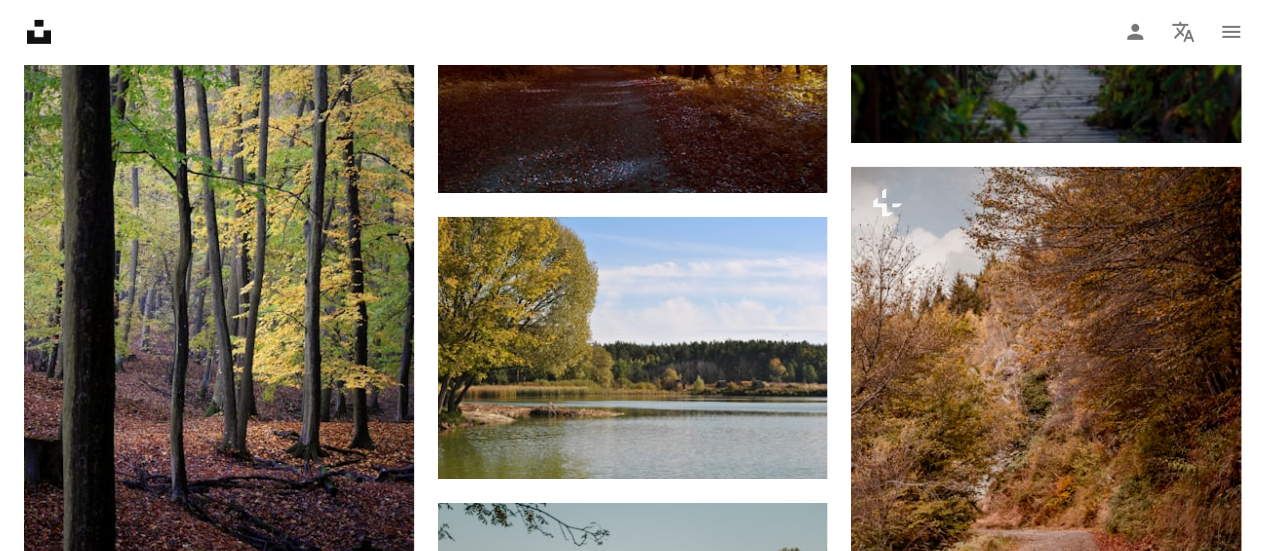 scroll, scrollTop: 7282, scrollLeft: 0, axis: vertical 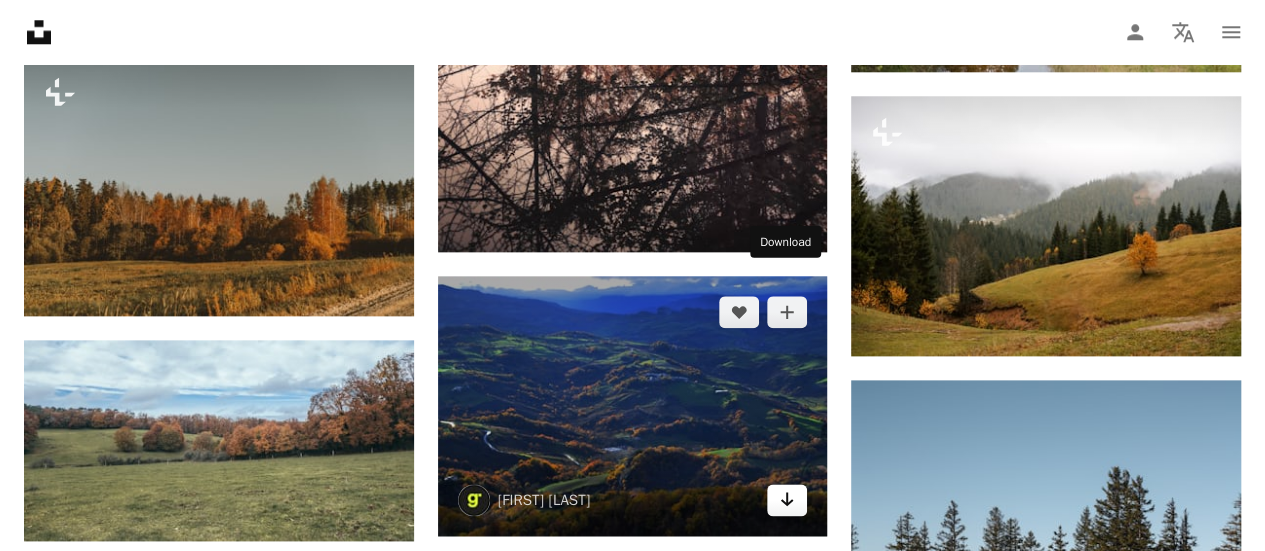 click on "Arrow pointing down" at bounding box center [787, 500] 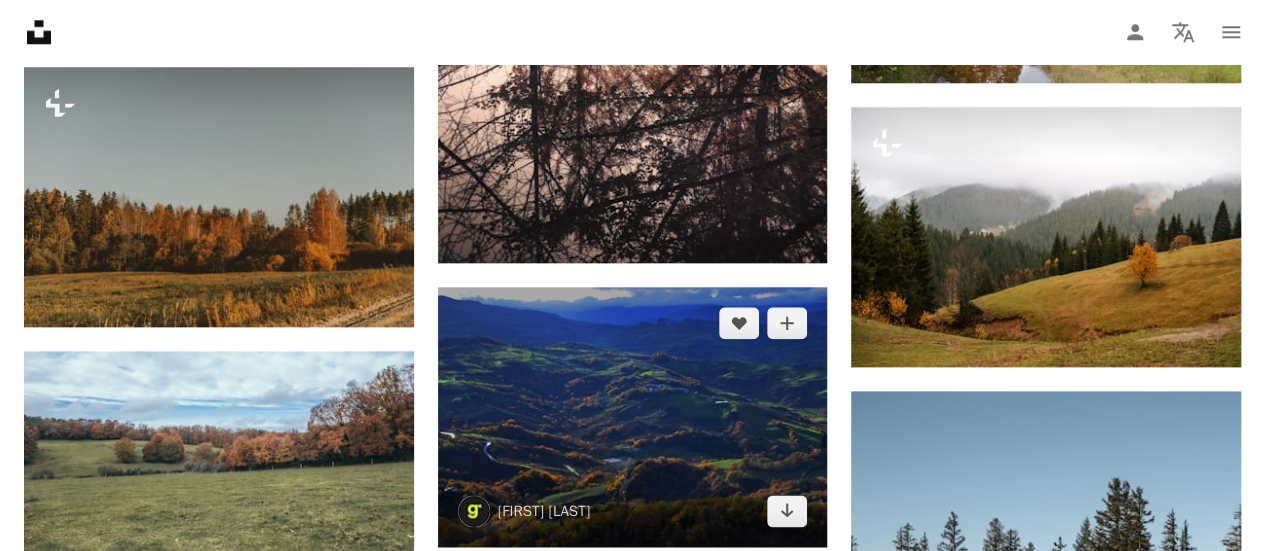 scroll, scrollTop: 0, scrollLeft: 0, axis: both 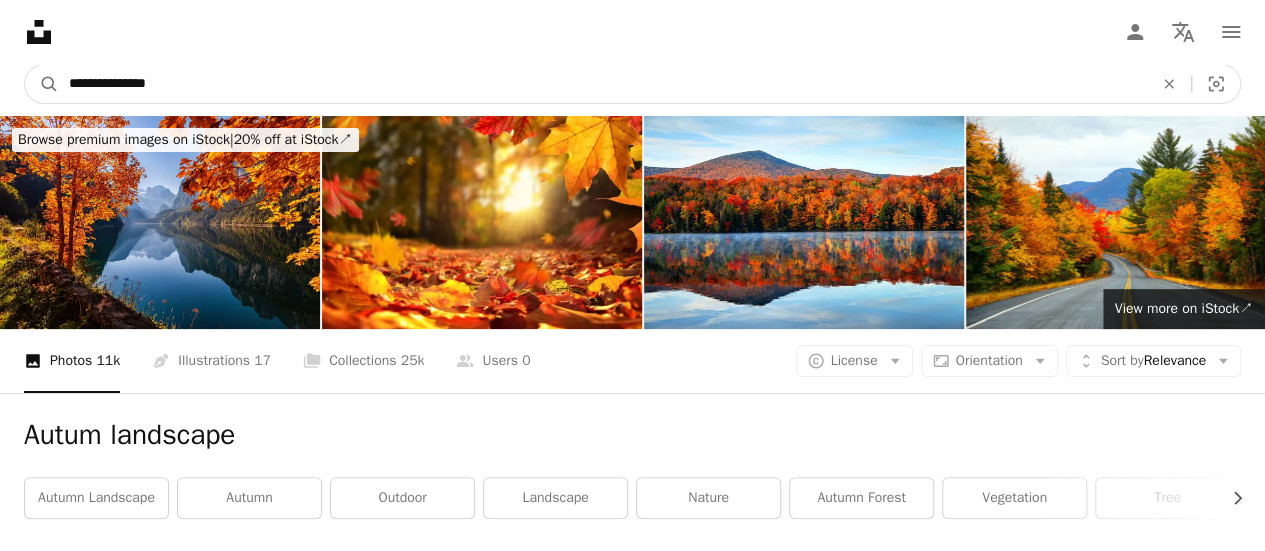 click on "**********" at bounding box center (603, 84) 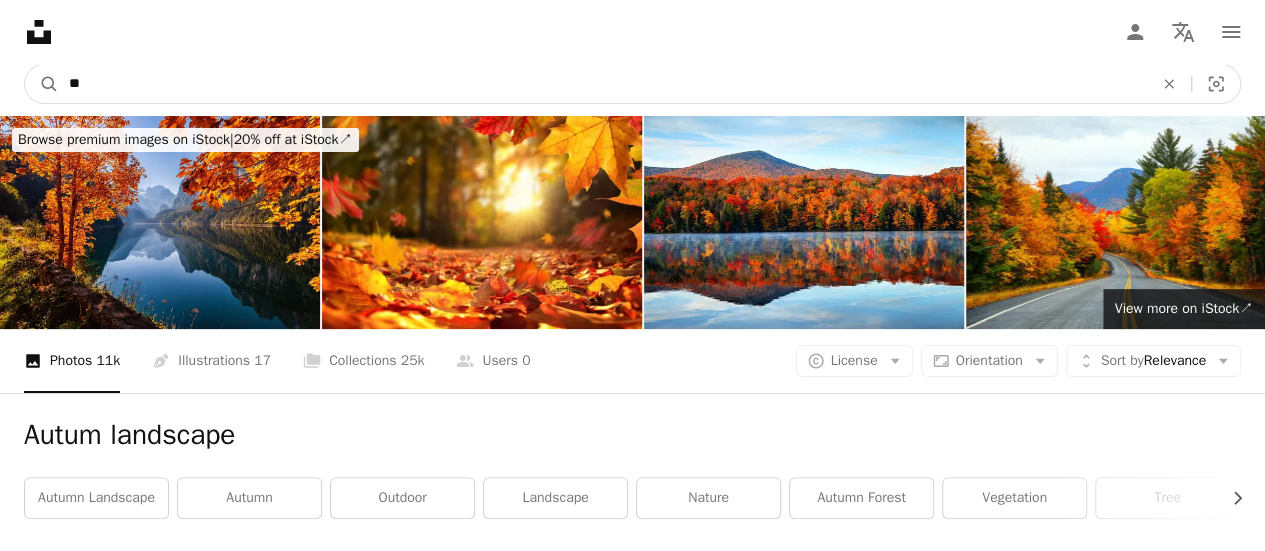 type on "*" 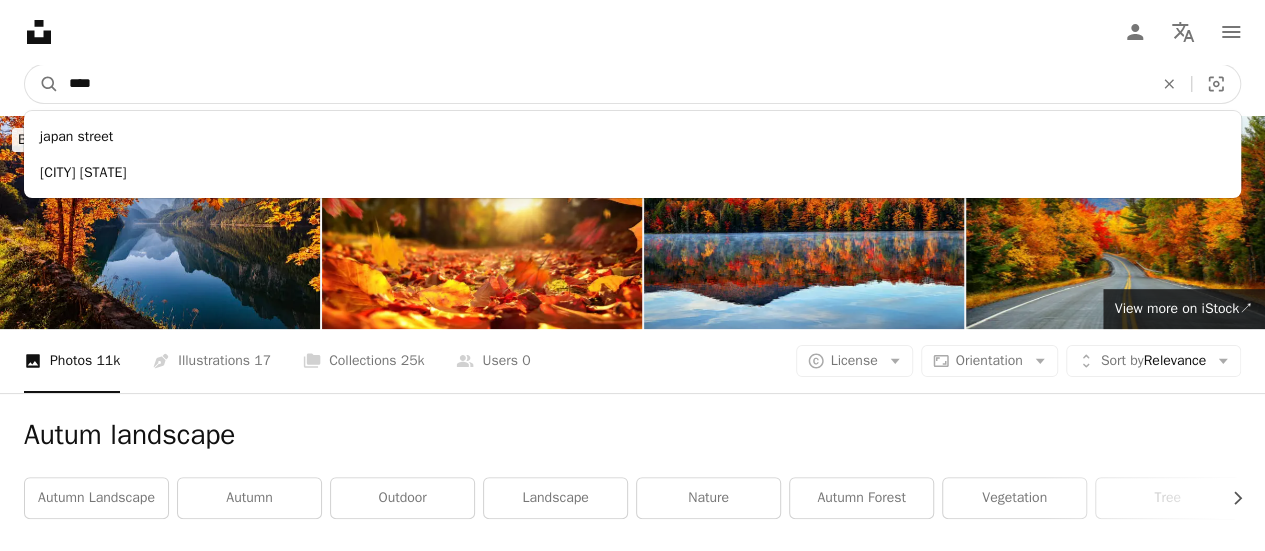 type on "*****" 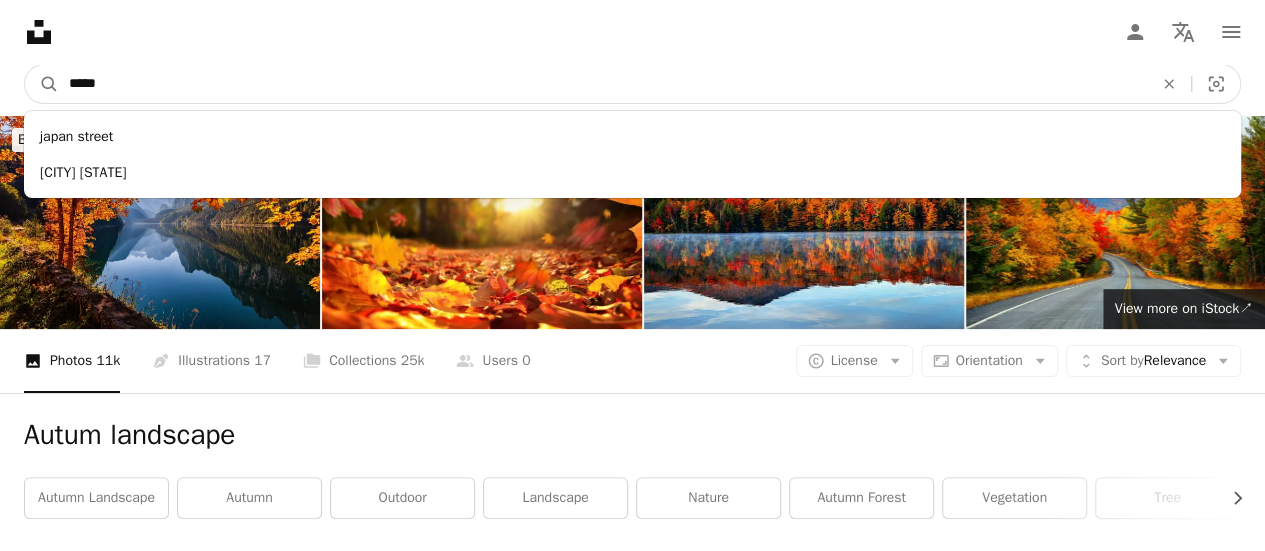click on "A magnifying glass" at bounding box center [42, 84] 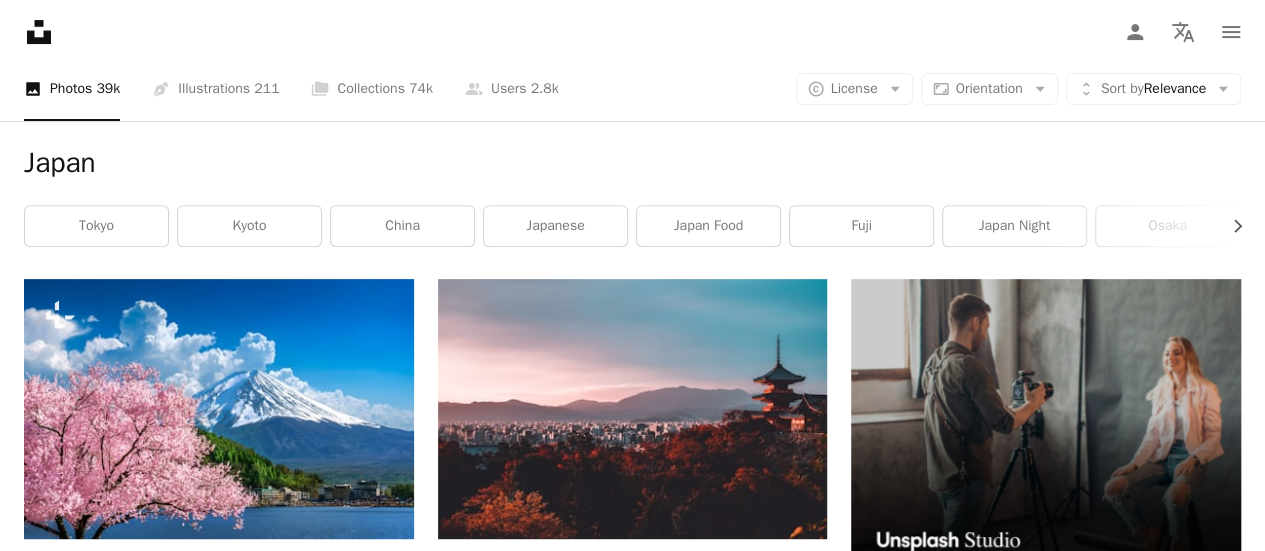 scroll, scrollTop: 281, scrollLeft: 0, axis: vertical 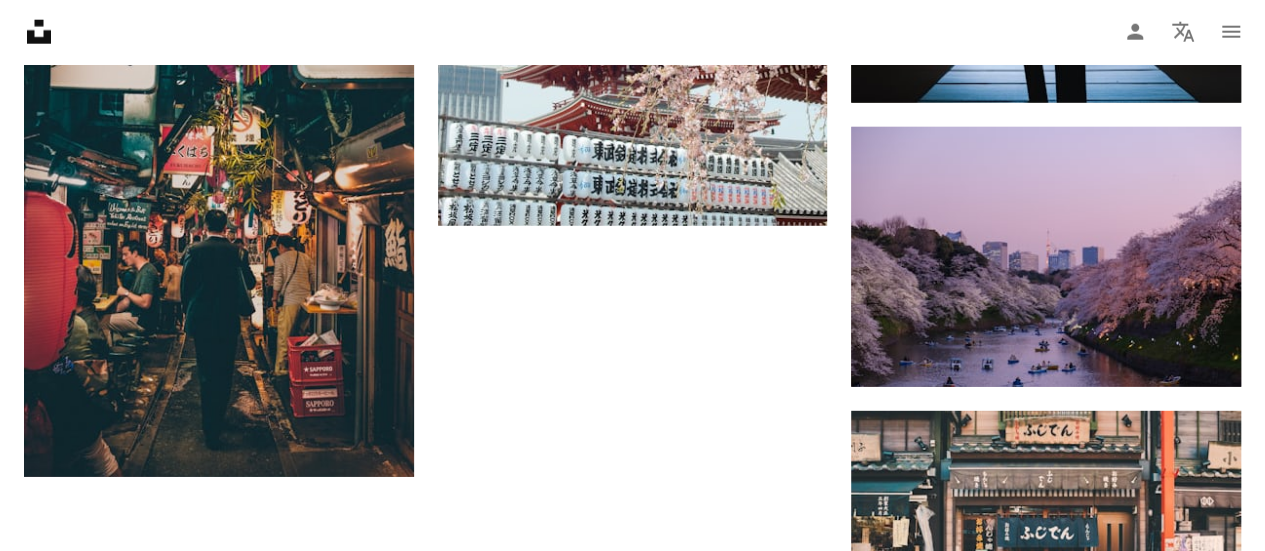 click on "Load more" at bounding box center [632, 751] 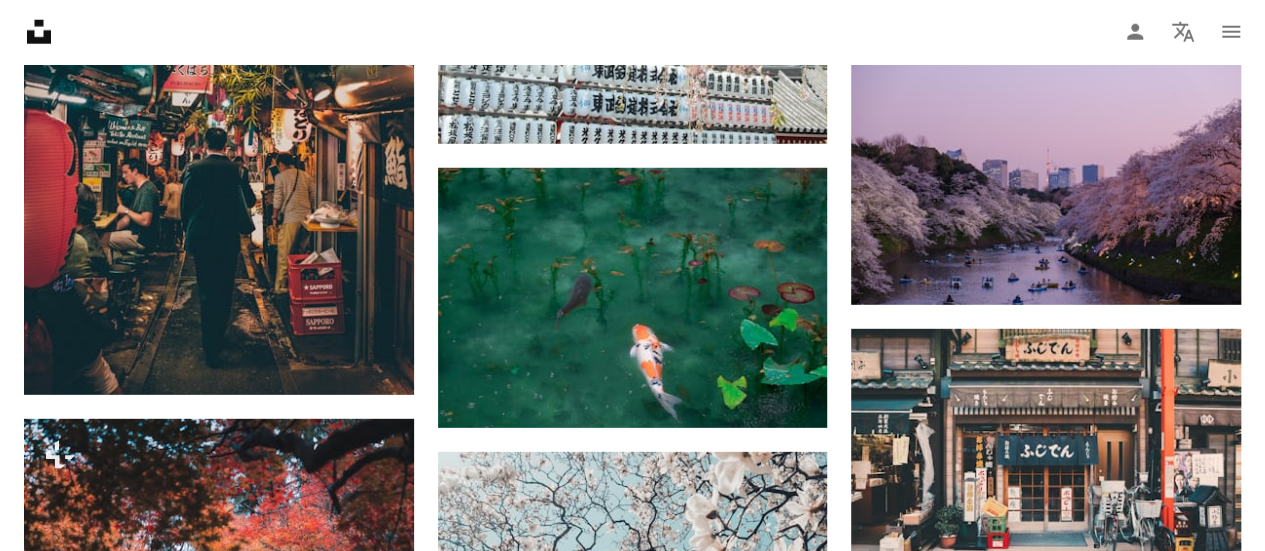 scroll, scrollTop: 2738, scrollLeft: 0, axis: vertical 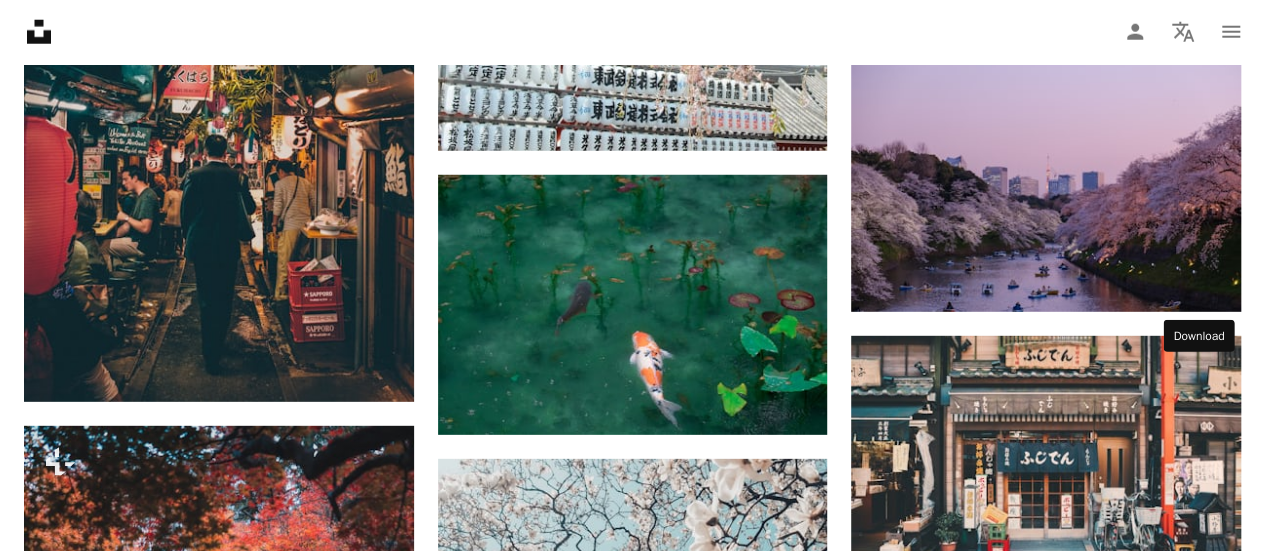click on "Arrow pointing down" 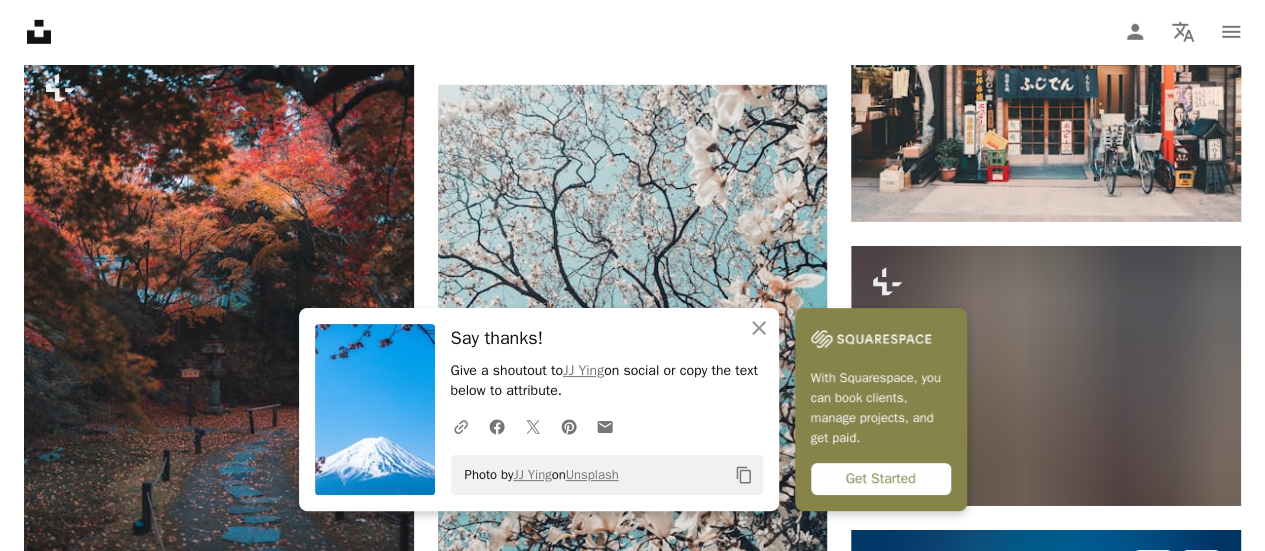 scroll, scrollTop: 3146, scrollLeft: 0, axis: vertical 